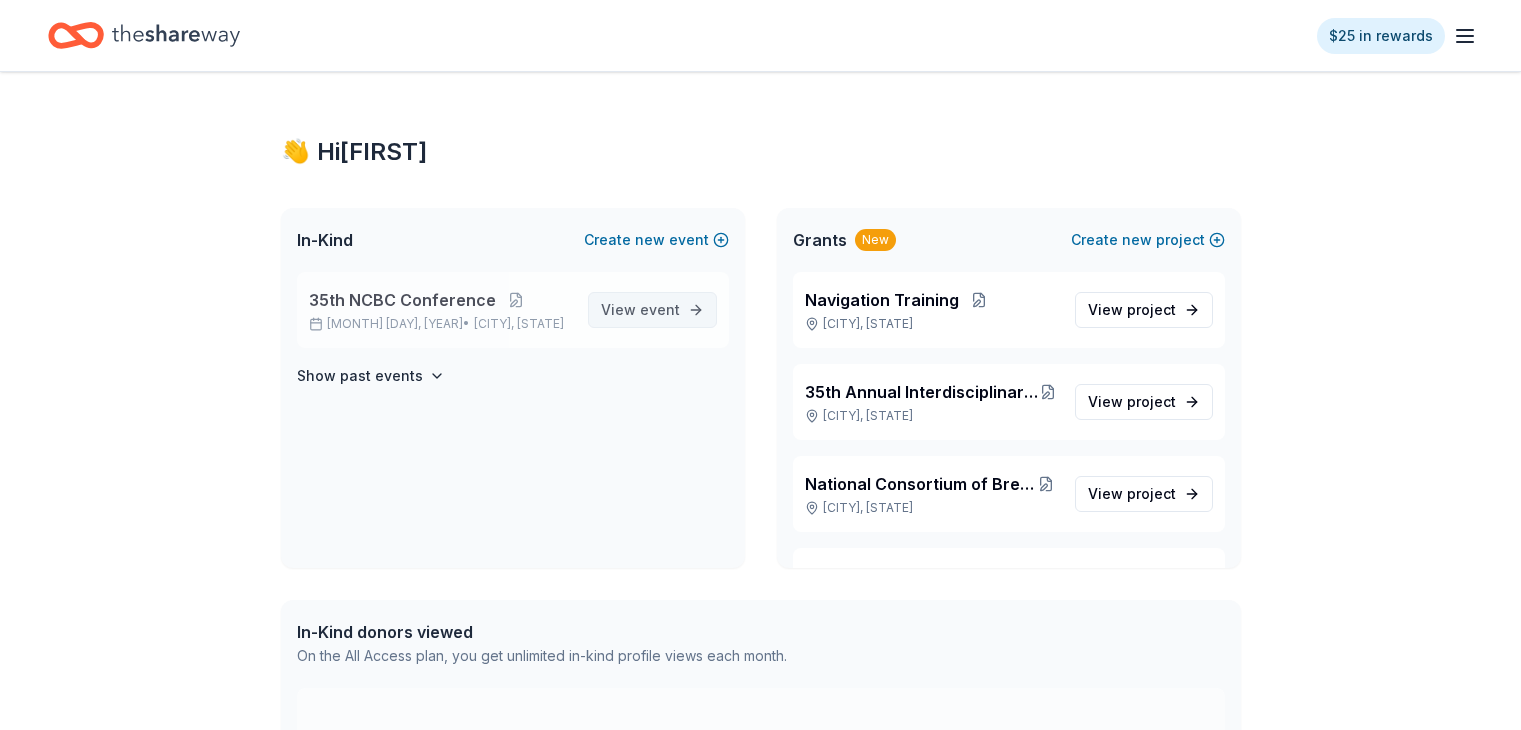 scroll, scrollTop: 0, scrollLeft: 0, axis: both 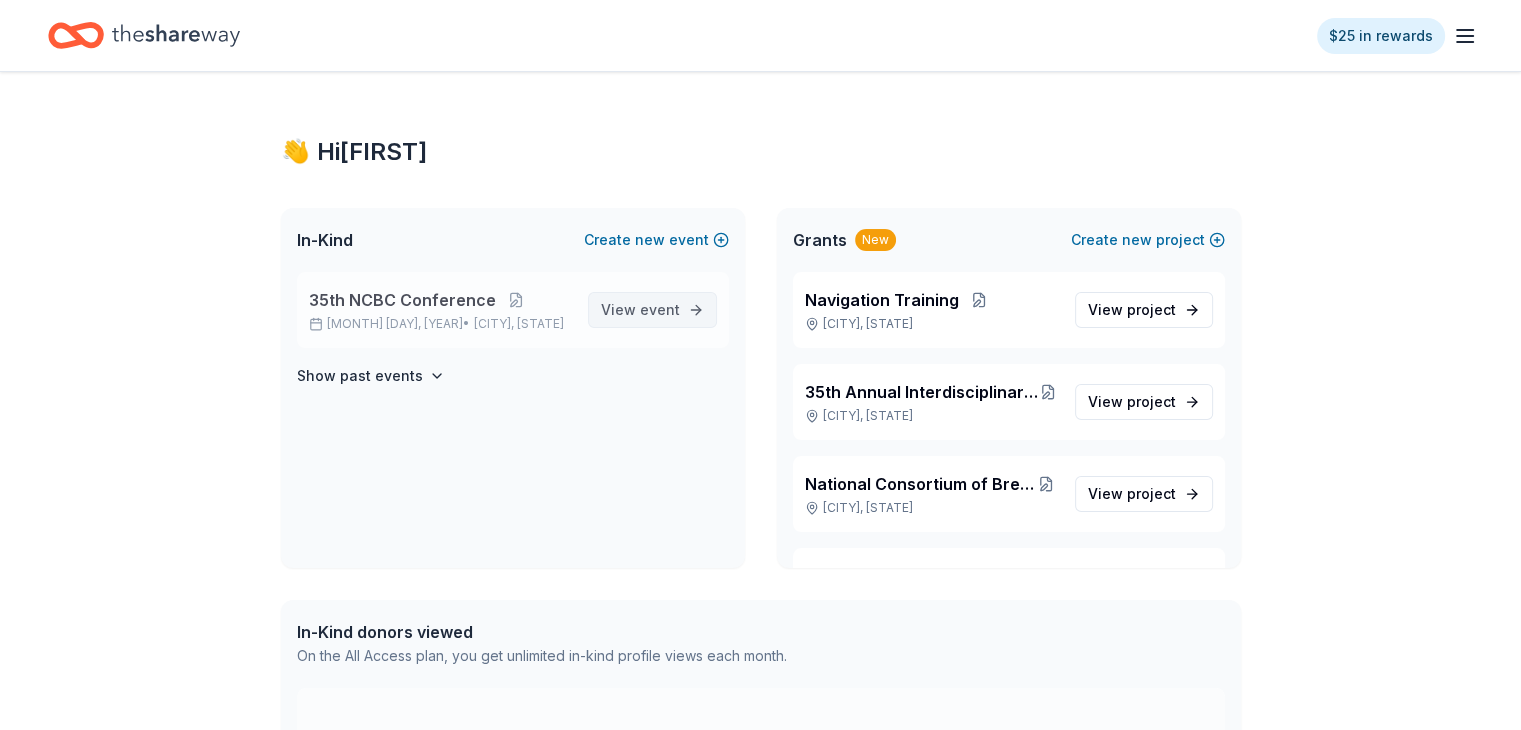 click on "event" at bounding box center (660, 309) 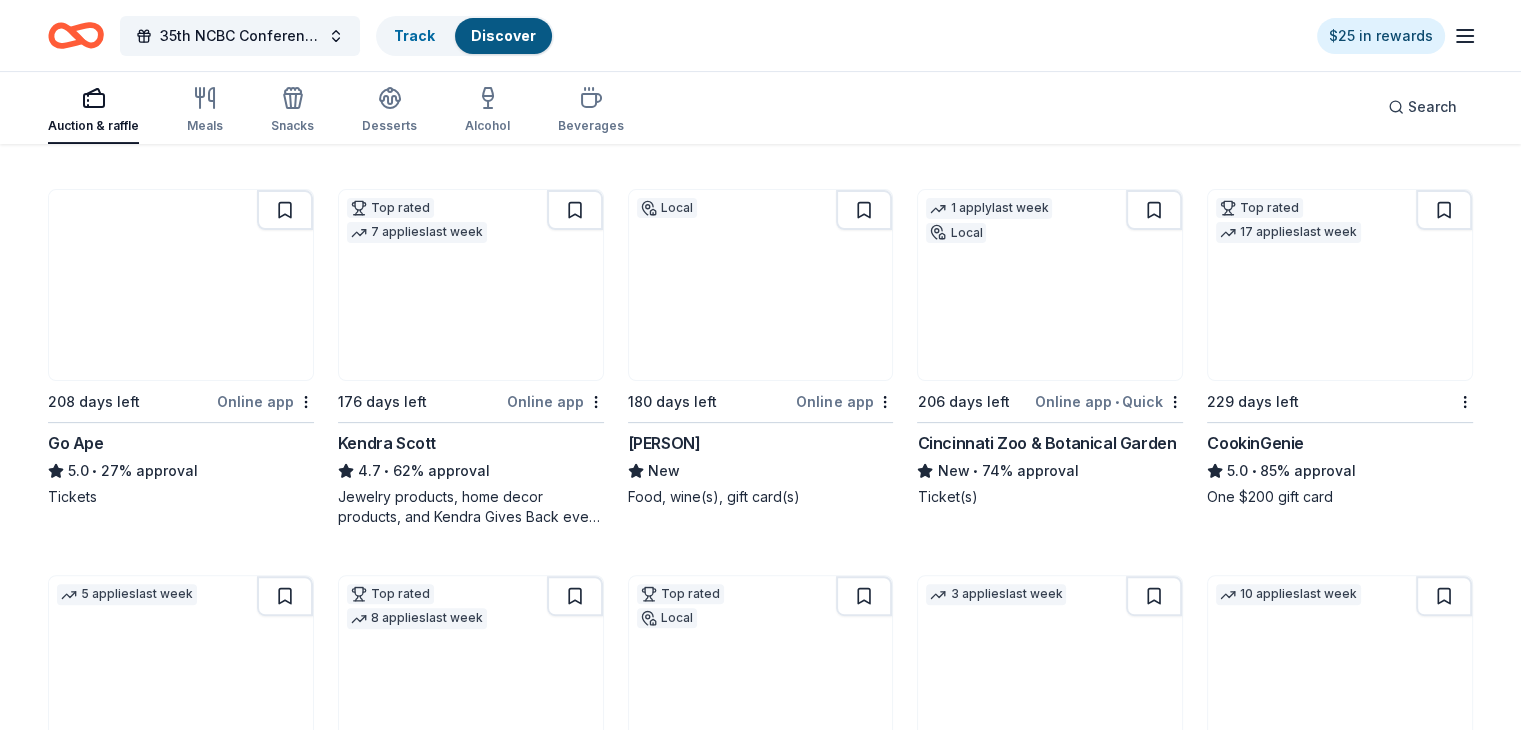 scroll, scrollTop: 559, scrollLeft: 0, axis: vertical 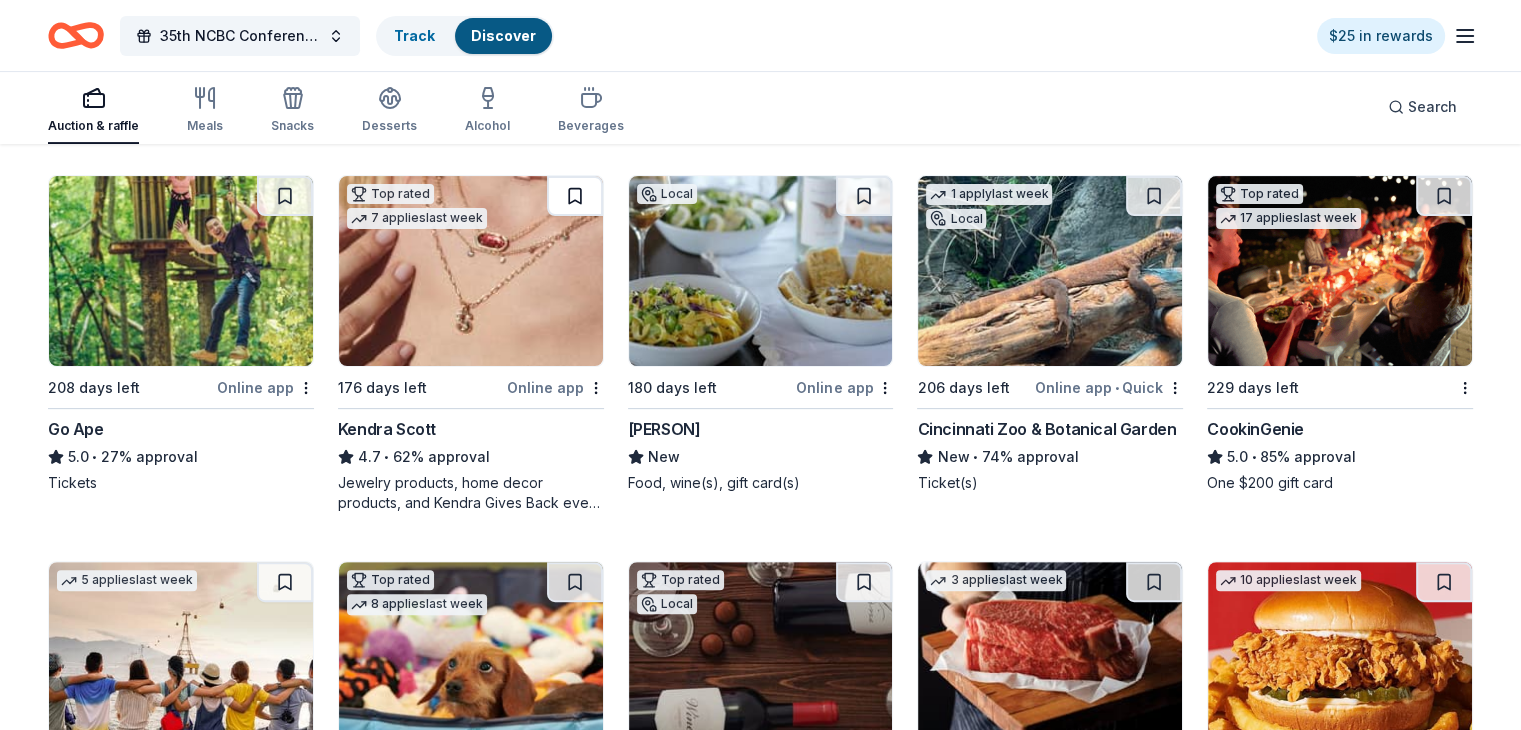 click at bounding box center [575, 196] 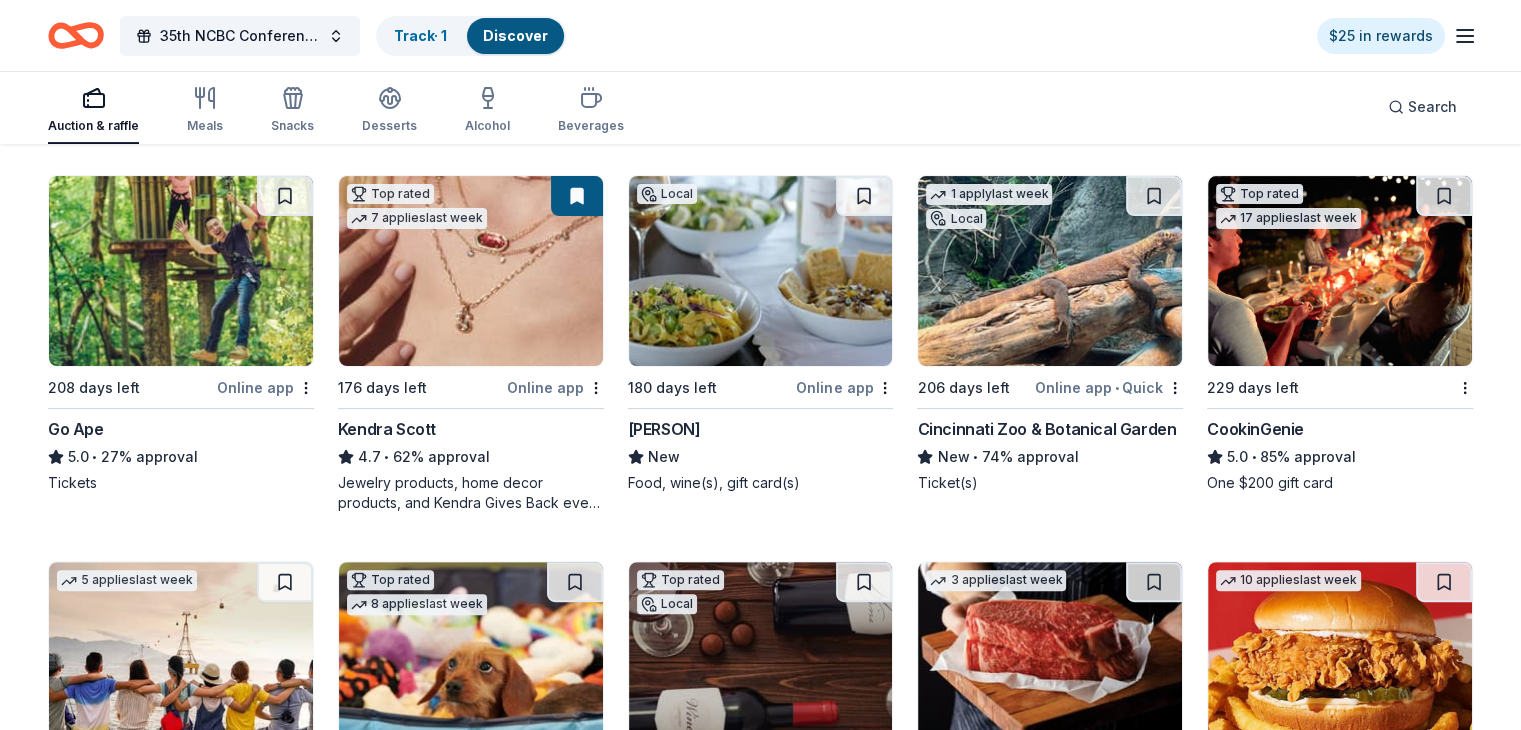 click at bounding box center (577, 196) 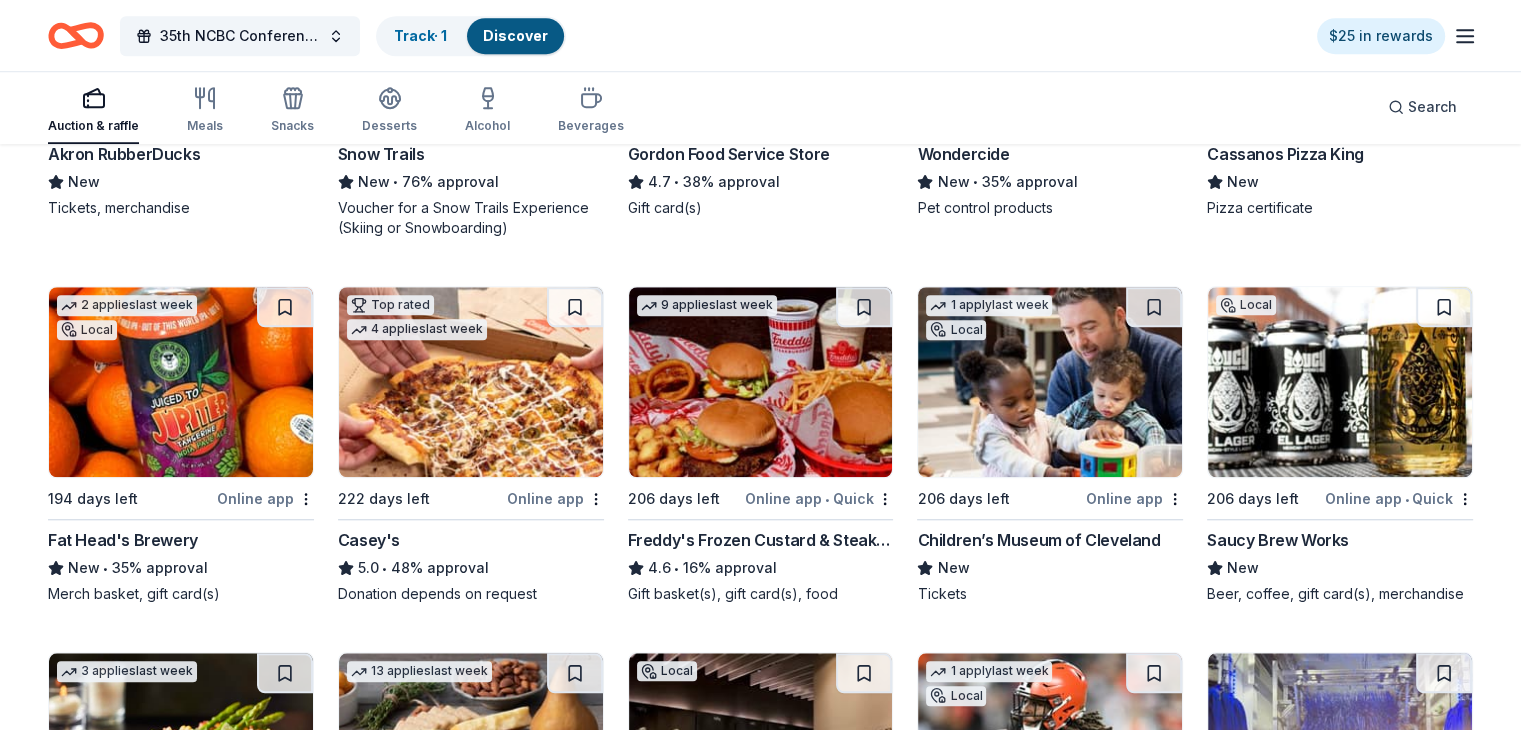 scroll, scrollTop: 1609, scrollLeft: 0, axis: vertical 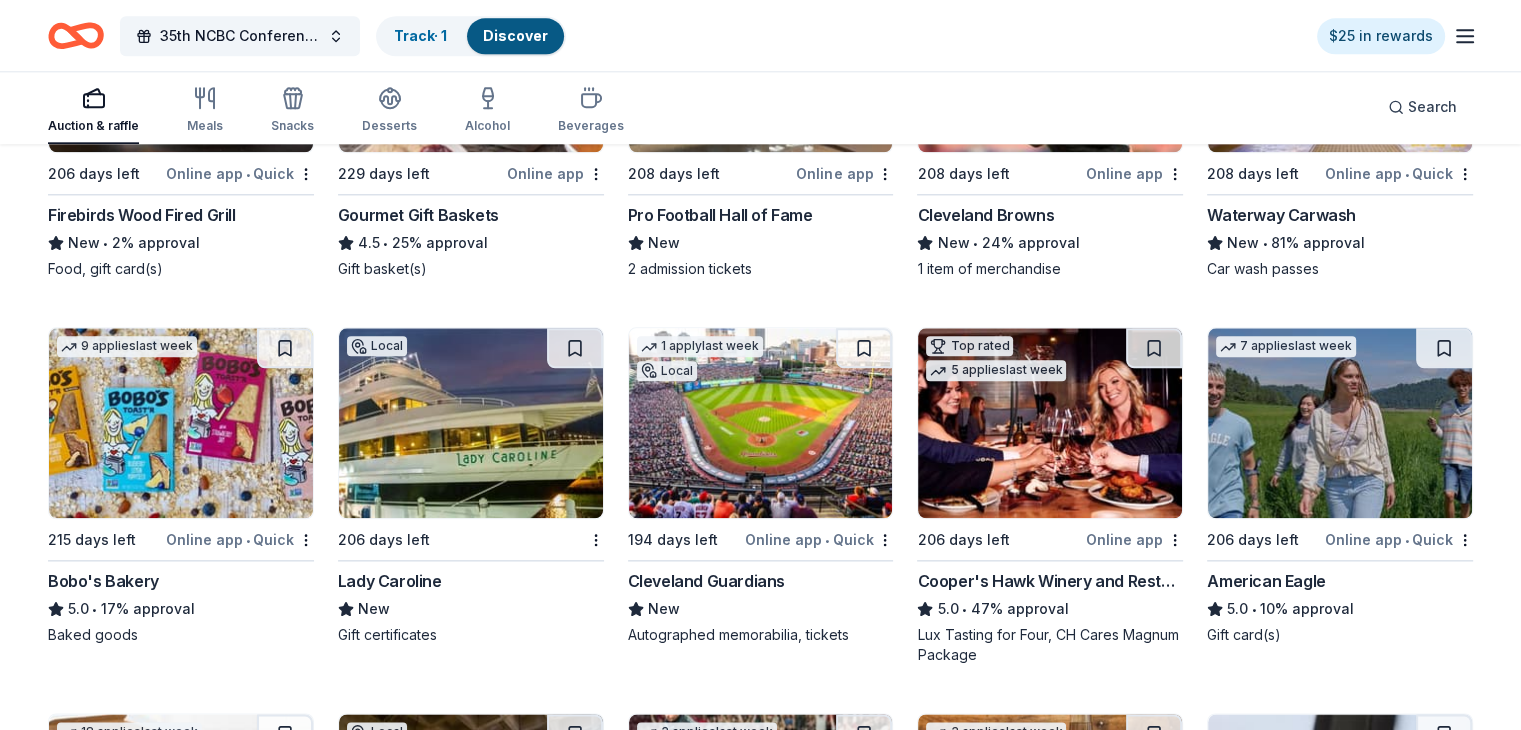 click on "Cleveland Guardians" at bounding box center [706, 581] 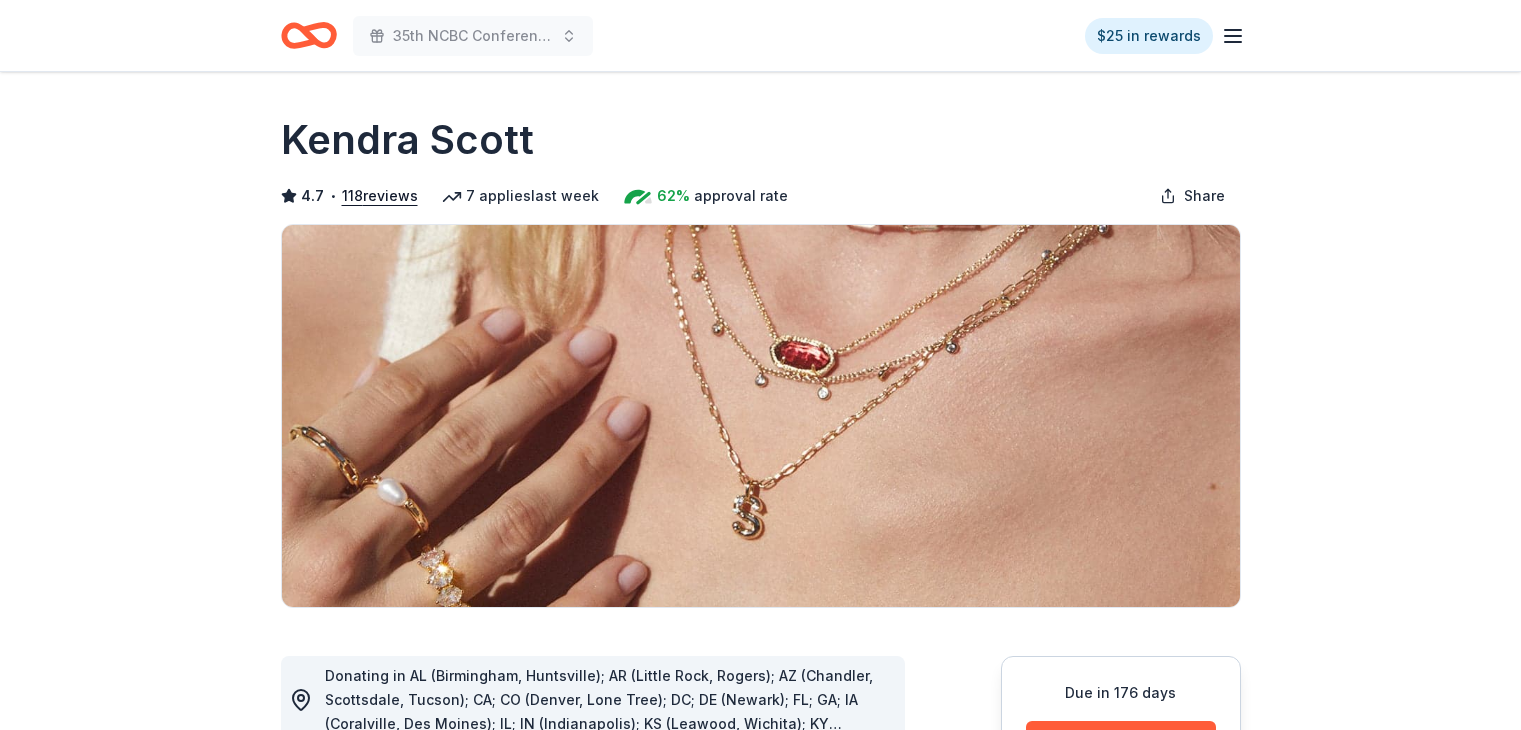 scroll, scrollTop: 0, scrollLeft: 0, axis: both 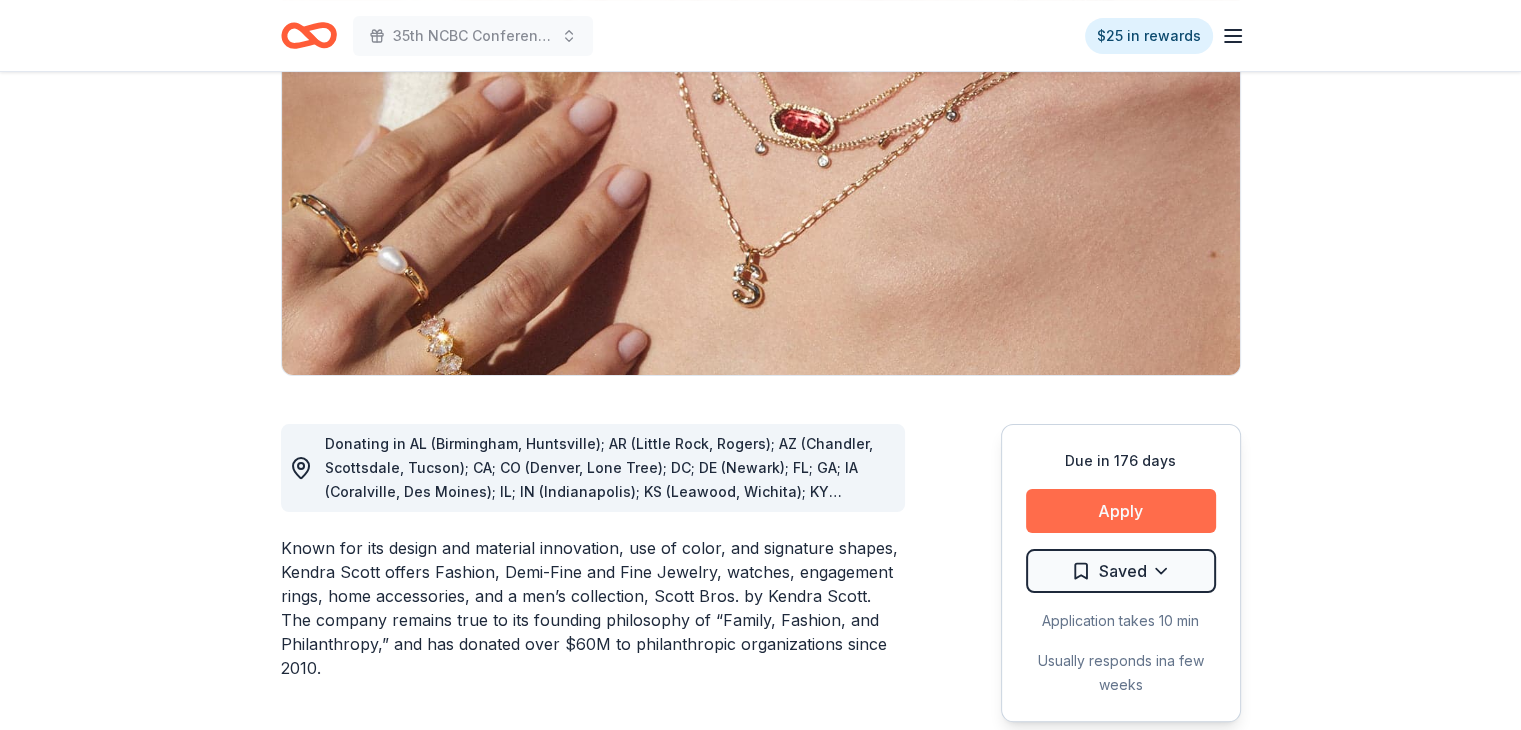 click on "Apply" at bounding box center (1121, 511) 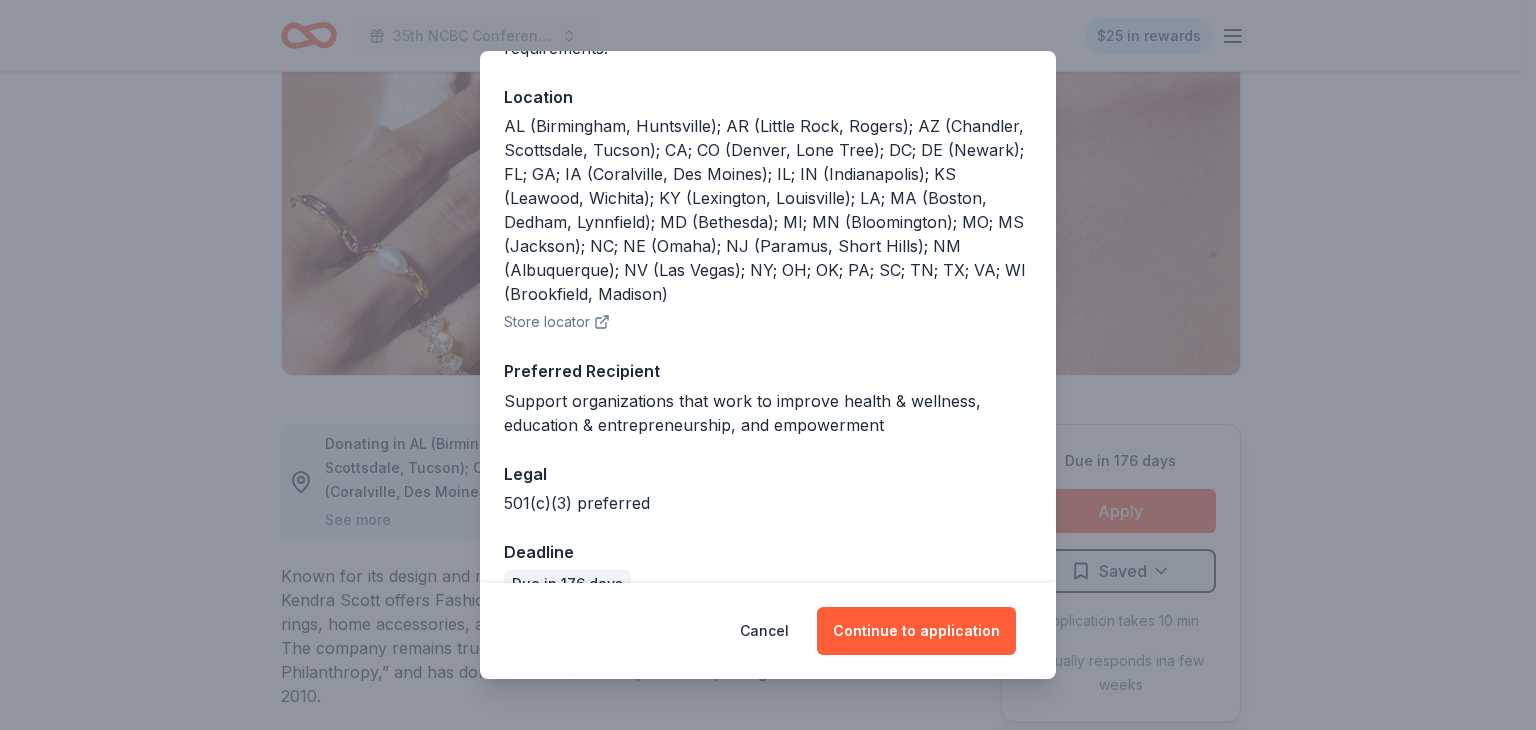 scroll, scrollTop: 210, scrollLeft: 0, axis: vertical 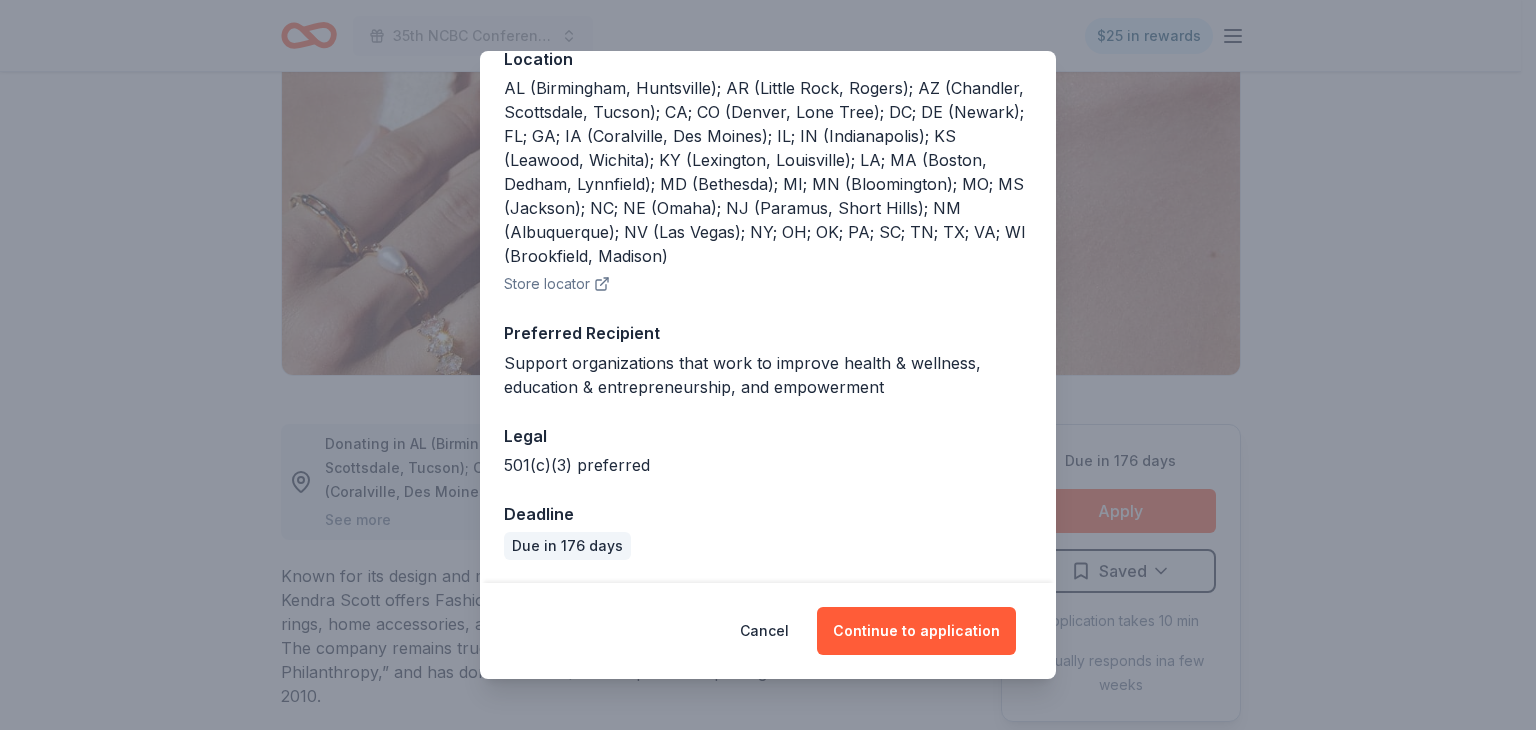 click on "Donor Program Requirements We've summarized the requirements for   Kendra Scott 's donor program   below.   Click   here   to view in full. Before applying, please make sure you fulfill the following requirements: Location AL (Birmingham, Huntsville); AR (Little Rock, Rogers); AZ (Chandler, Scottsdale, Tucson); CA; CO (Denver, Lone Tree); DC; DE (Newark); FL; GA; IA (Coralville, Des Moines); IL; IN (Indianapolis); KS (Leawood, Wichita); KY (Lexington, Louisville); LA; MA (Boston, Dedham, Lynnfield); MD (Bethesda); MI; MN (Bloomington); MO; MS (Jackson); NC; NE (Omaha); NJ (Paramus, Short Hills); NM (Albuquerque); NV (Las Vegas); NY; OH; OK; PA; SC; TN; TX; VA; WI (Brookfield, Madison) Store locator  Preferred Recipient Support organizations that work to improve health & wellness, education & entrepreneurship, and empowerment
Legal 501(c)(3) preferred Deadline Due in 176 days Cancel Continue to application" at bounding box center (768, 365) 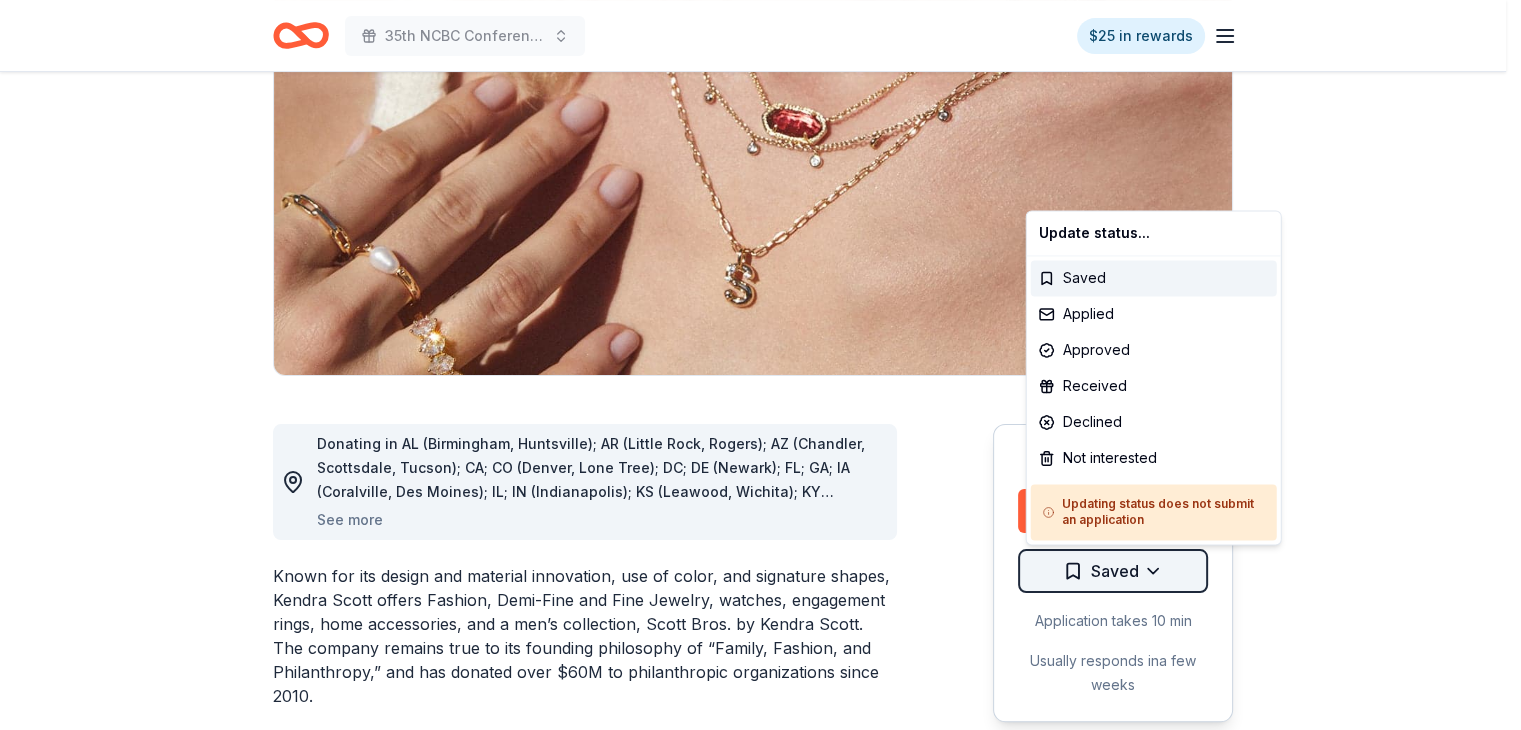 click on "35th NCBC Conference  $25 in rewards Due in 176 days Share Kendra Scott 4.7 • 118  reviews 7   applies  last week 62% approval rate Share Donating in AL (Birmingham, Huntsville); AR (Little Rock, Rogers); AZ (Chandler, Scottsdale, Tucson); CA; CO (Denver, Lone Tree); DC; DE (Newark); FL; GA; IA (Coralville, Des Moines); IL; IN (Indianapolis); KS (Leawood, Wichita); KY (Lexington, Louisville); LA; MA (Boston, Dedham, Lynnfield); MD (Bethesda); MI; MN (Bloomington); MO; MS (Jackson); NC; NE (Omaha); NJ (Paramus, Short Hills); NM (Albuquerque); NV (Las Vegas); NY; OH; OK; PA; SC; TN; TX; VA; WI (Brookfield, Madison) See more What they donate Jewelry products, home decor products, and Kendra Gives Back event in-store or online (or both!) where 20% of the proceeds will support the cause or people you care about. Auction & raffle Donation can be picked up Who they donate to  Preferred Support organizations that work to improve health & wellness, education & entrepreneurship, and empowerment
Education Health 62%" at bounding box center [760, 133] 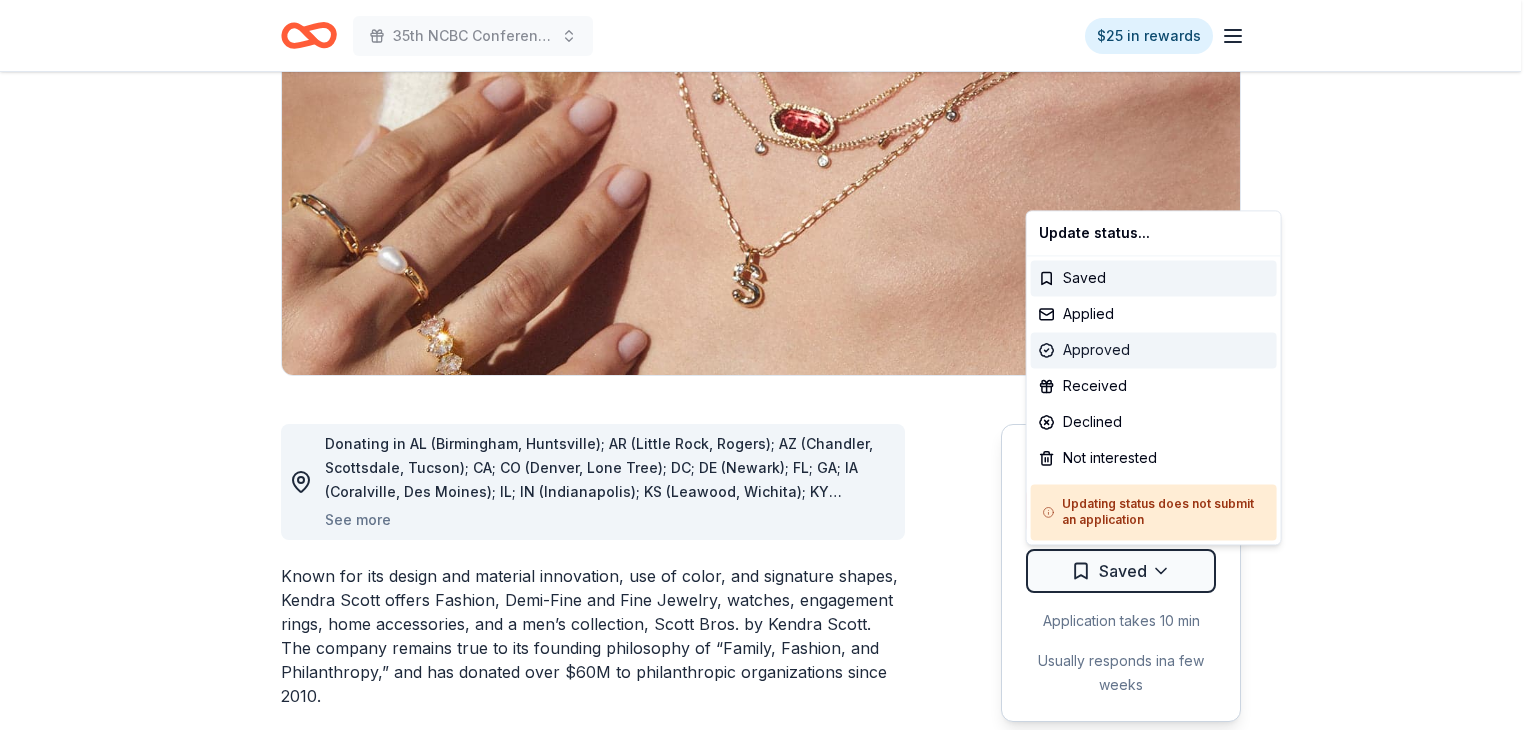 click on "Approved" at bounding box center (1154, 350) 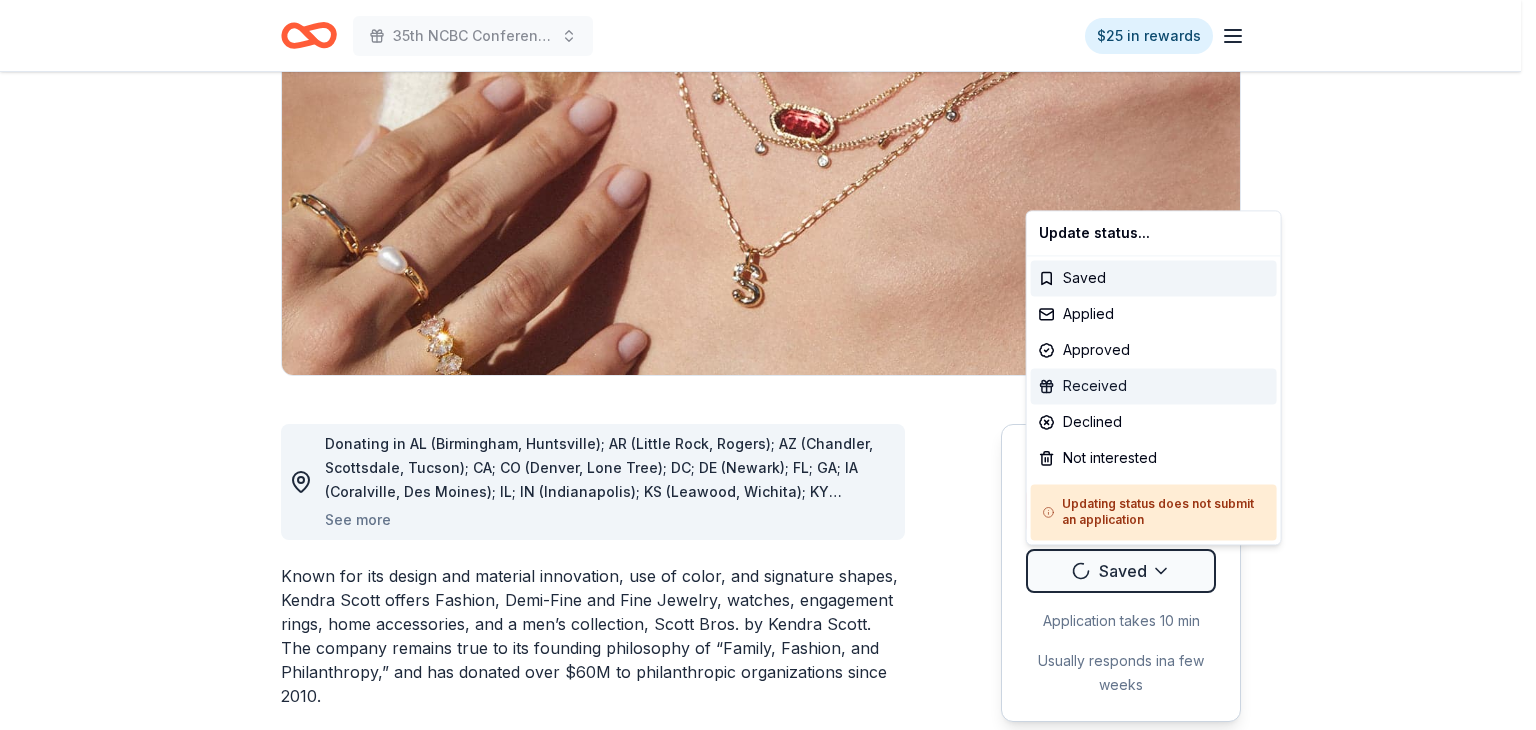 scroll, scrollTop: 0, scrollLeft: 0, axis: both 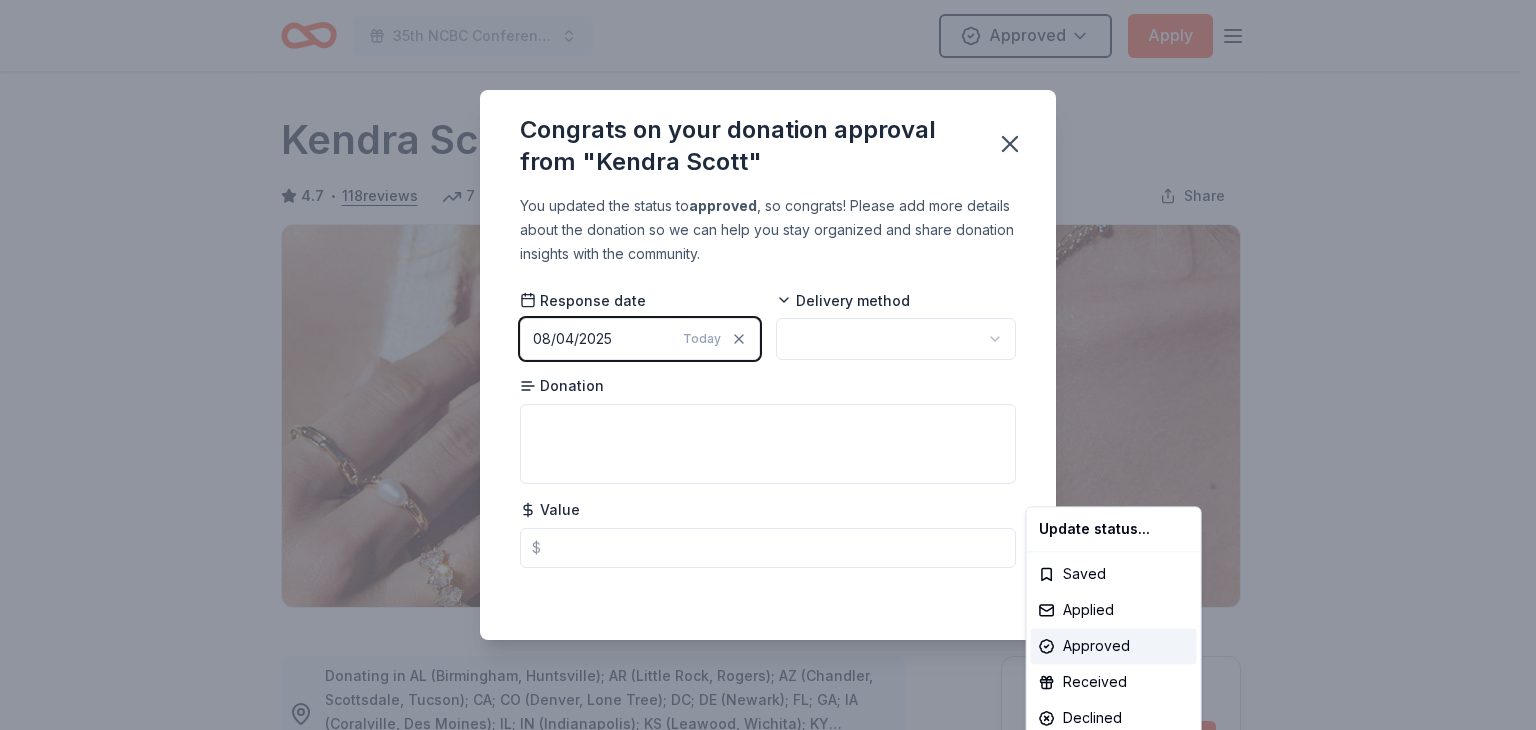 click on "35th NCBC Conference  Approved Apply Due in 176 days Share Kendra Scott 4.7 • 118  reviews 7   applies  last week 62% approval rate Share Donating in AL (Birmingham, Huntsville); AR (Little Rock, Rogers); AZ (Chandler, Scottsdale, Tucson); CA; CO (Denver, Lone Tree); DC; DE (Newark); FL; GA; IA (Coralville, Des Moines); IL; IN (Indianapolis); KS (Leawood, Wichita); KY (Lexington, Louisville); LA; MA (Boston, Dedham, Lynnfield); MD (Bethesda); MI; MN (Bloomington); MO; MS (Jackson); NC; NE (Omaha); NJ (Paramus, Short Hills); NM (Albuquerque); NV (Las Vegas); NY; OH; OK; PA; SC; TN; TX; VA; WI (Brookfield, Madison) See more What they donate Jewelry products, home decor products, and Kendra Gives Back event in-store or online (or both!) where 20% of the proceeds will support the cause or people you care about. Auction & raffle Donation can be picked up Who they donate to  Preferred Support organizations that work to improve health & wellness, education & entrepreneurship, and empowerment
Education Health 62%" at bounding box center (768, 365) 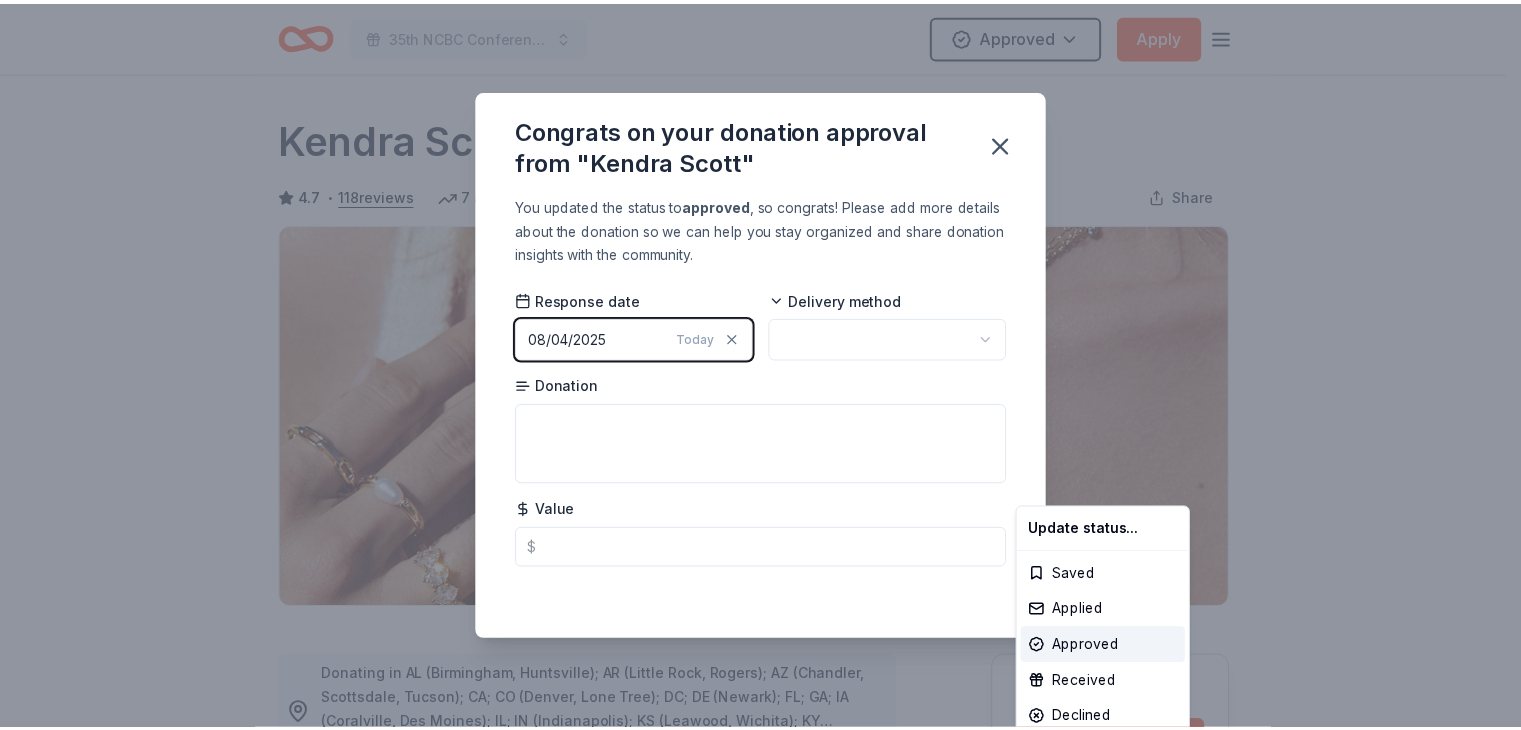 scroll, scrollTop: 437, scrollLeft: 0, axis: vertical 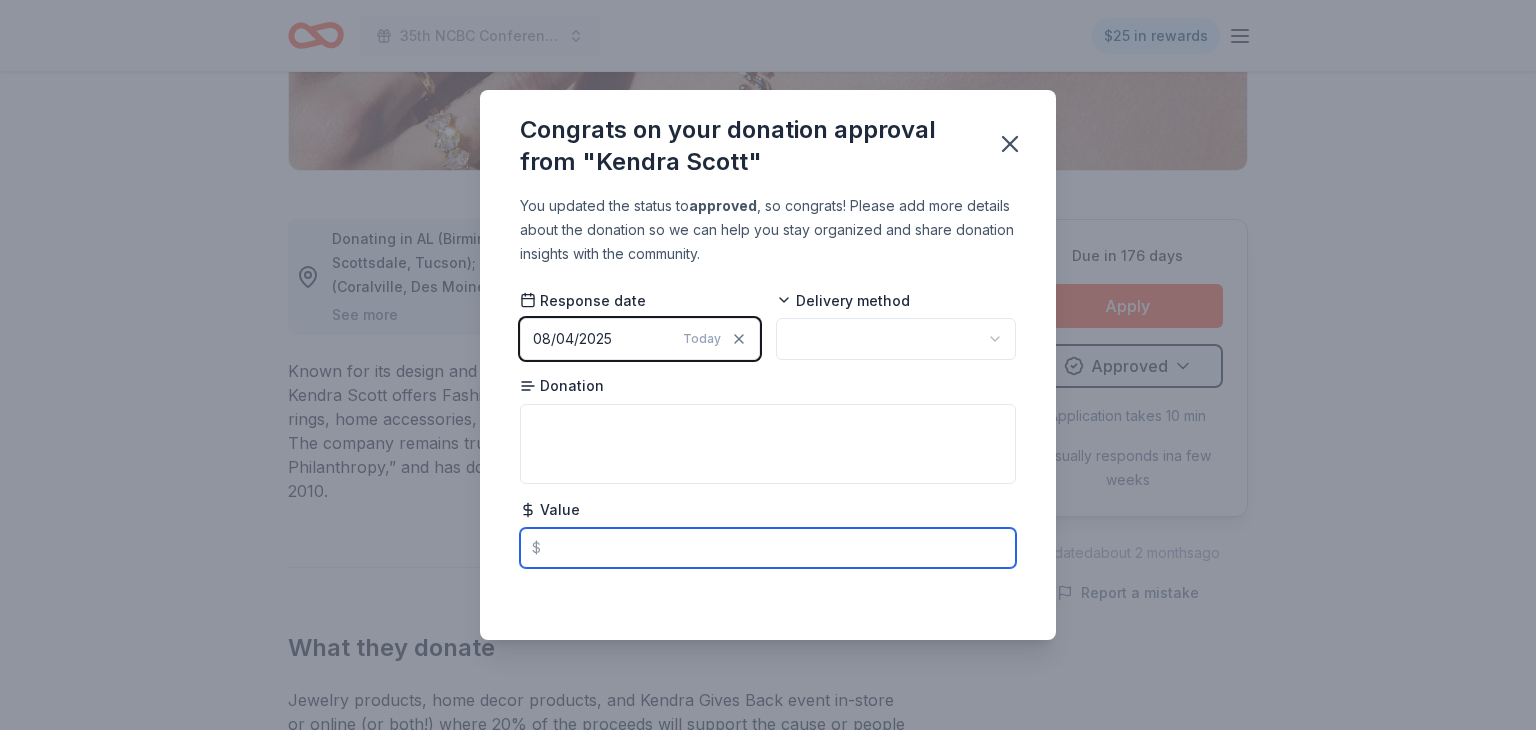 click at bounding box center [768, 548] 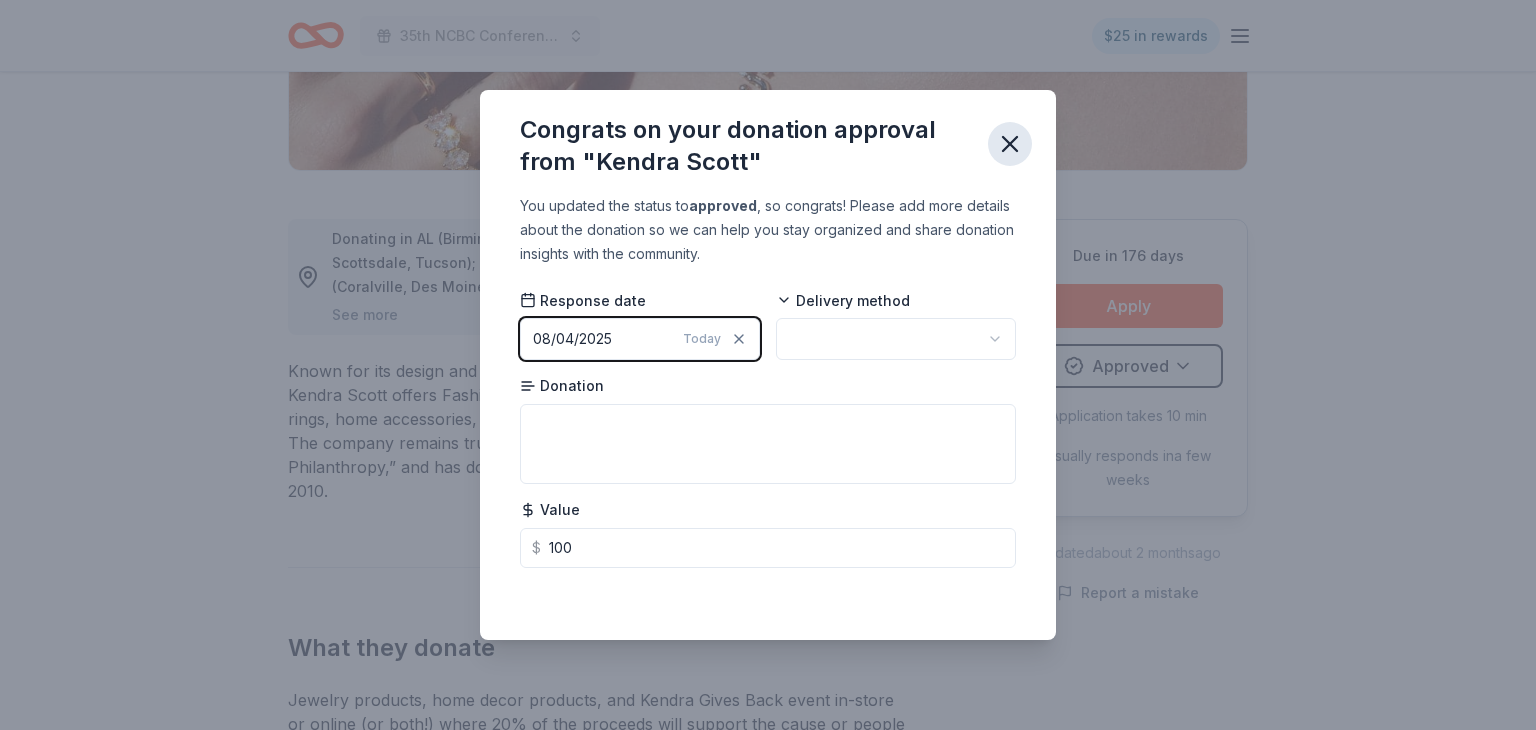 type on "100.00" 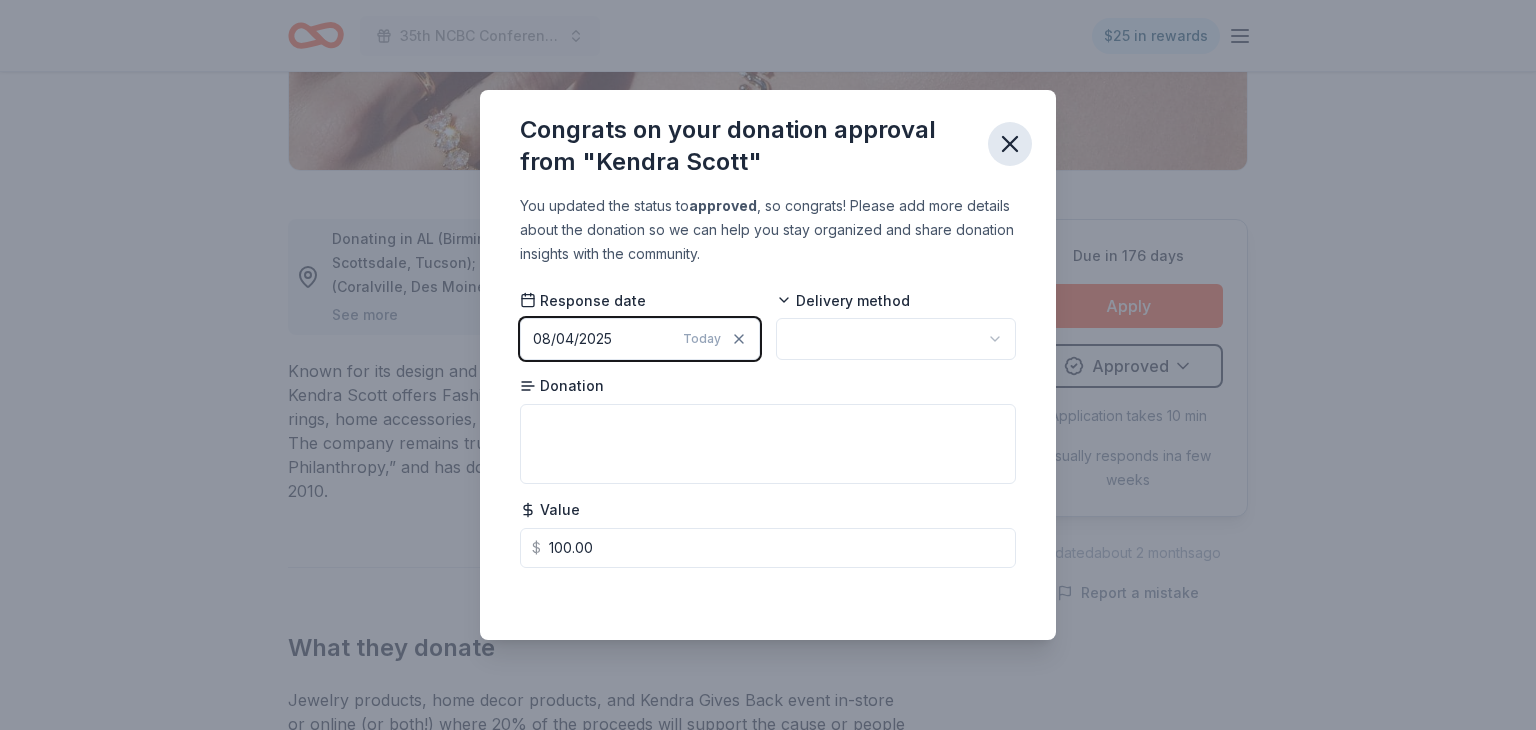 click 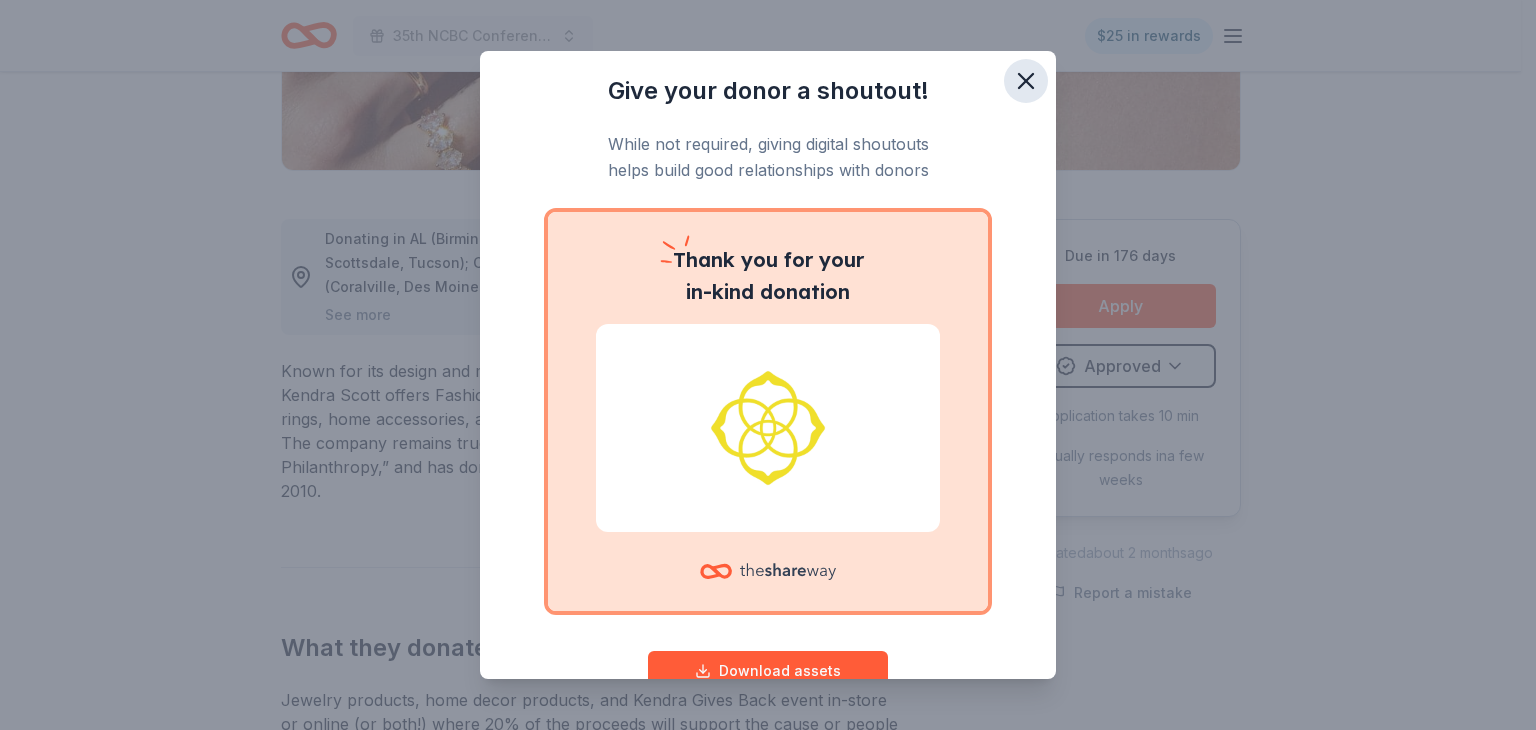 click 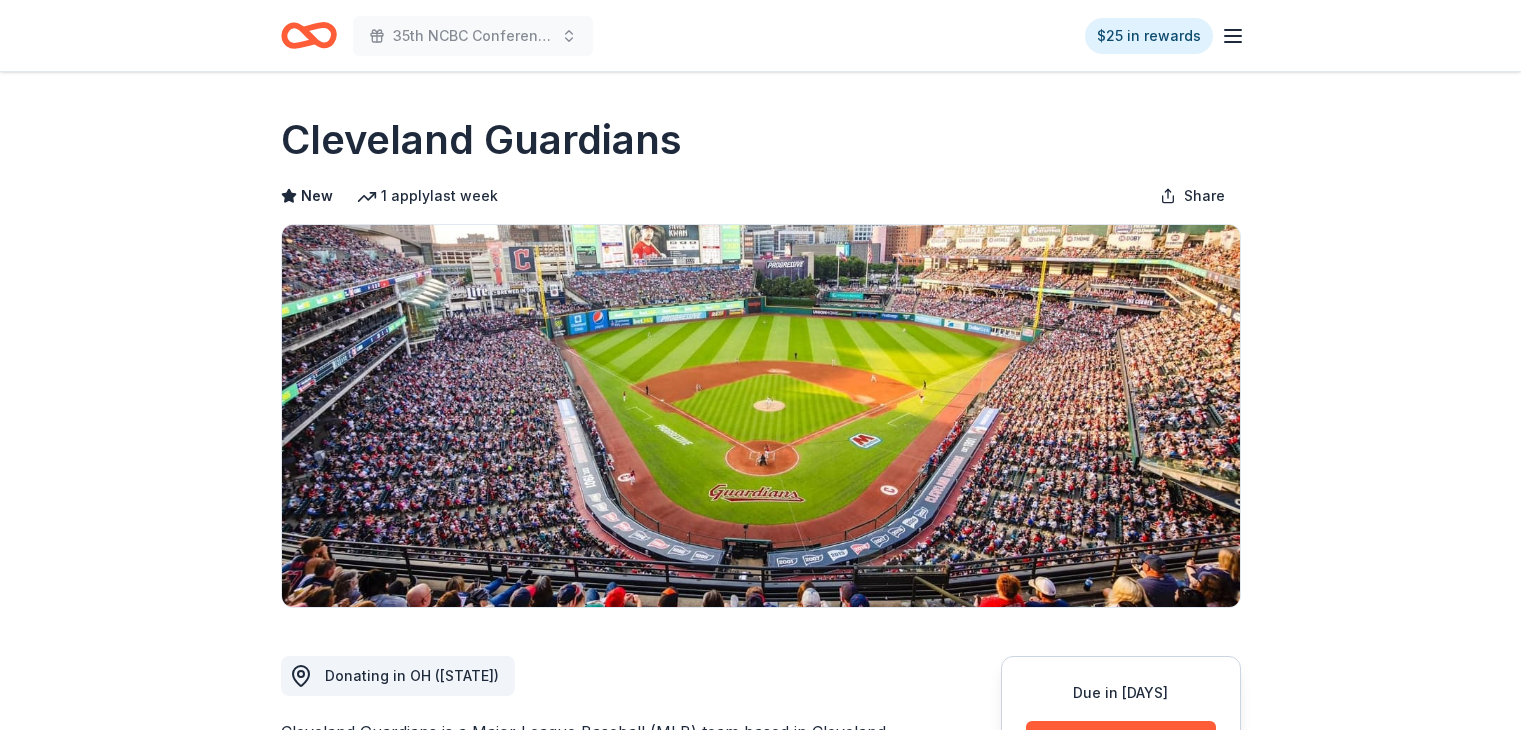 scroll, scrollTop: 0, scrollLeft: 0, axis: both 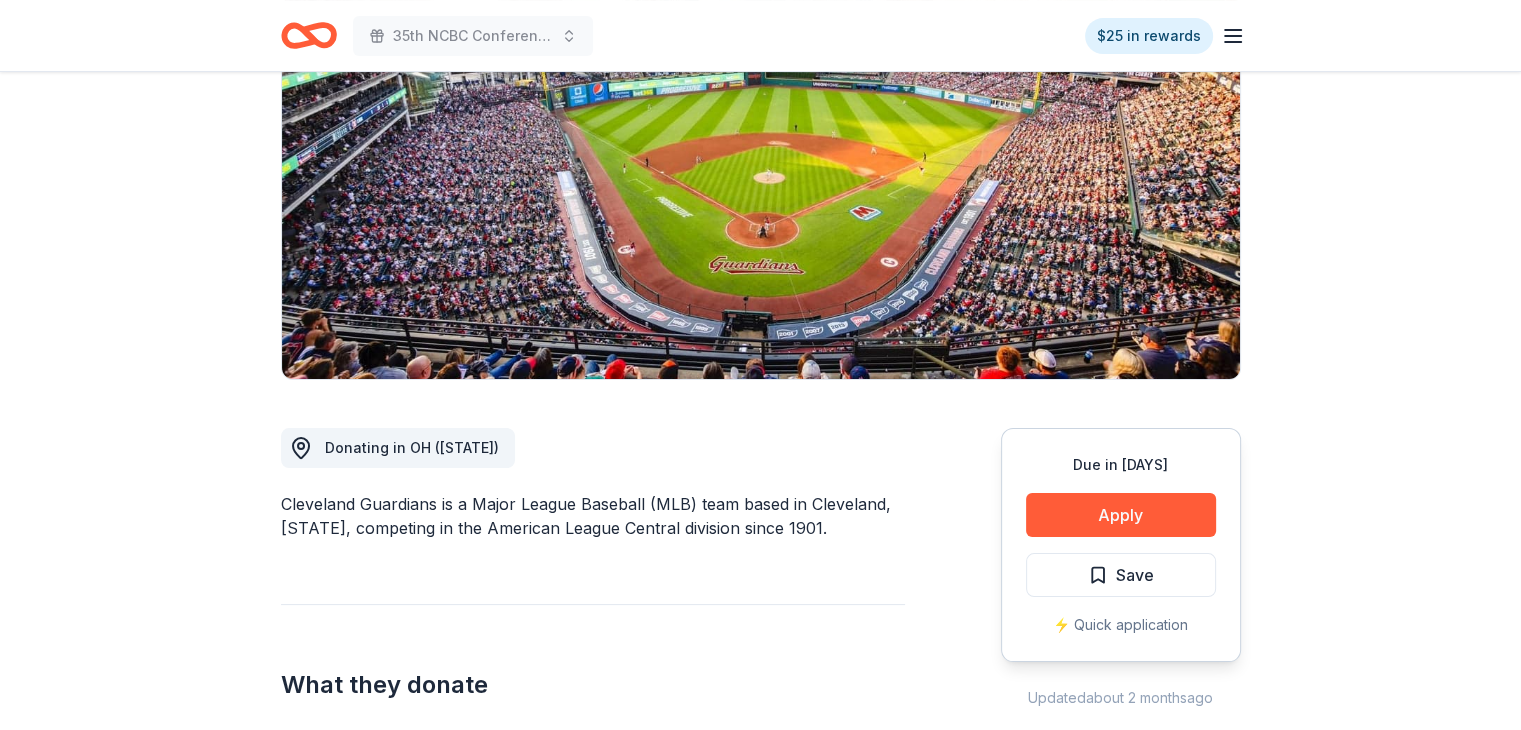 click on "Due in [DAYS] Share Cleveland Guardians New 1 apply last week Share Donating in OH ([STATE]) Cleveland Guardians is a Major League Baseball (MLB) team based in Cleveland, [STATE], competing in the American League Central division since 1901. What they donate Autographed memorabilia, tickets Auction & raffle Donation can be picked up Donation is small & easy to send to guests Who they donate to Preferred Prioritizes organizations that focus on education, health and fitness Education Health Wellness & Fitness 501(c)(3) required Ineligible Individuals; Third-party fundraising events Individuals We ' re collecting data on approval rate ; check back soon. We ' re collecting data on donation value ; check back soon. Due in [DAYS] Apply Save ⚡️ Quick application Updated about [MONTHS] ago Report a mistake New Be the first to review this company! Leave a review Similar donors Top rated 2 applies last week [DAYS] left Online app 5.0 Ticket(s) New" at bounding box center (760, 1197) 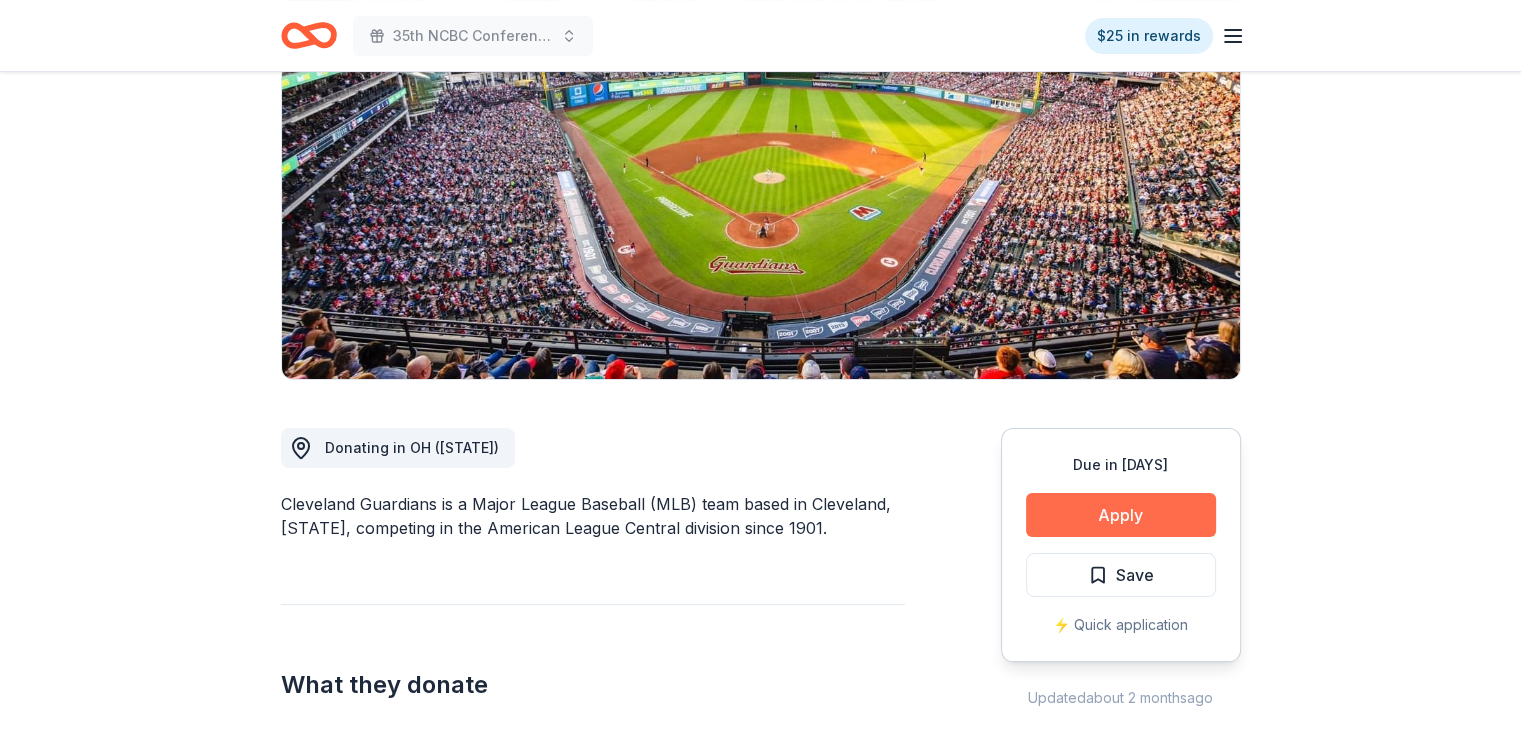 click on "Apply" at bounding box center [1121, 515] 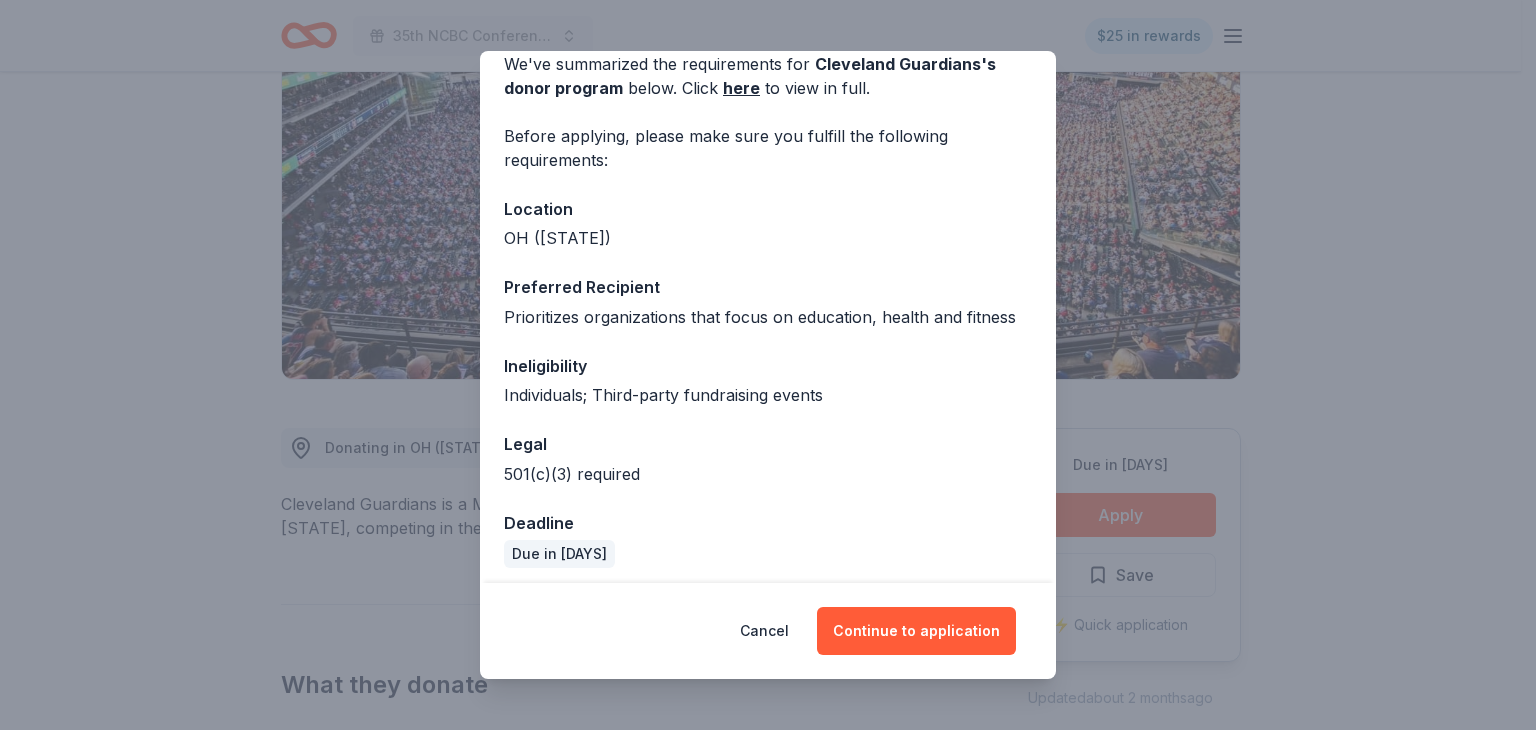 scroll, scrollTop: 104, scrollLeft: 0, axis: vertical 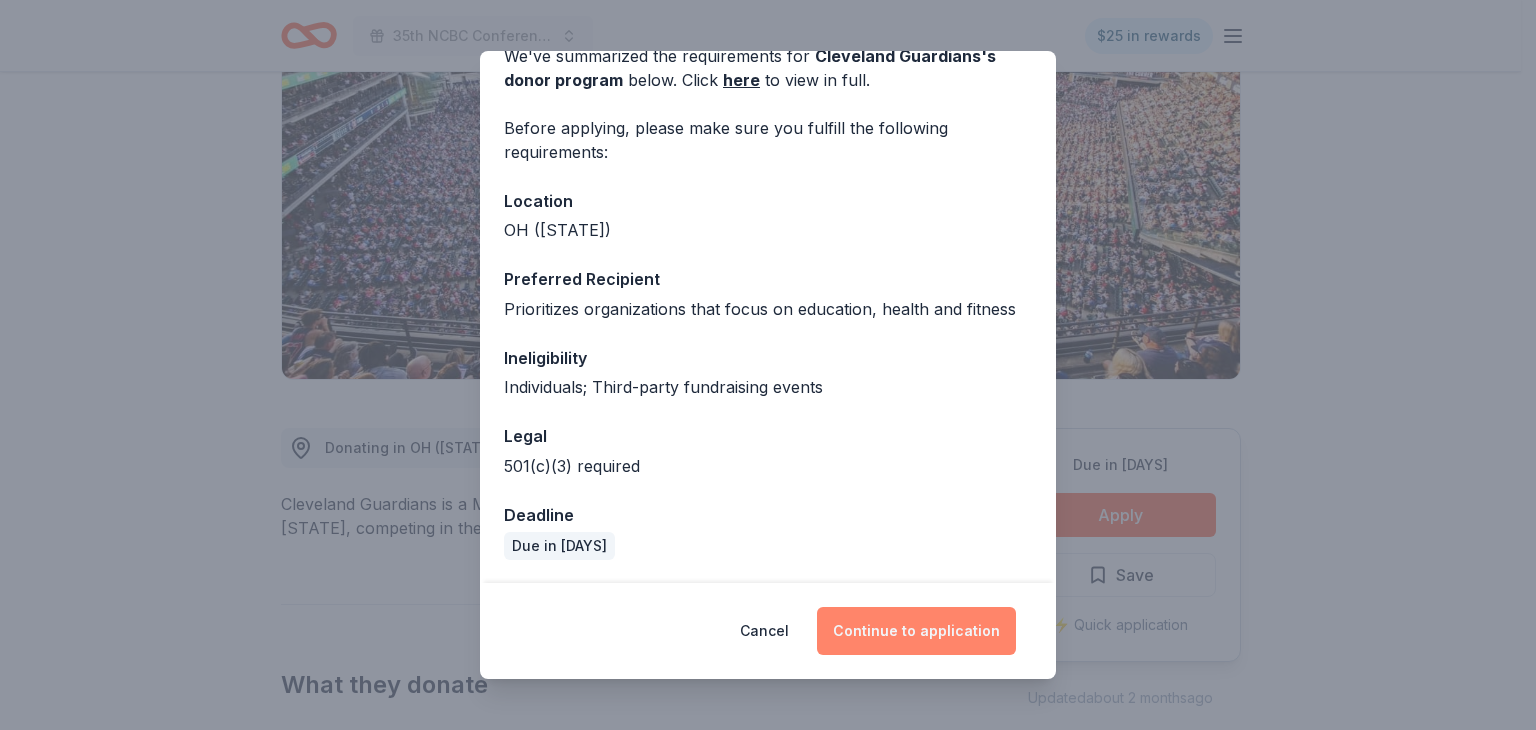 click on "Continue to application" at bounding box center (916, 631) 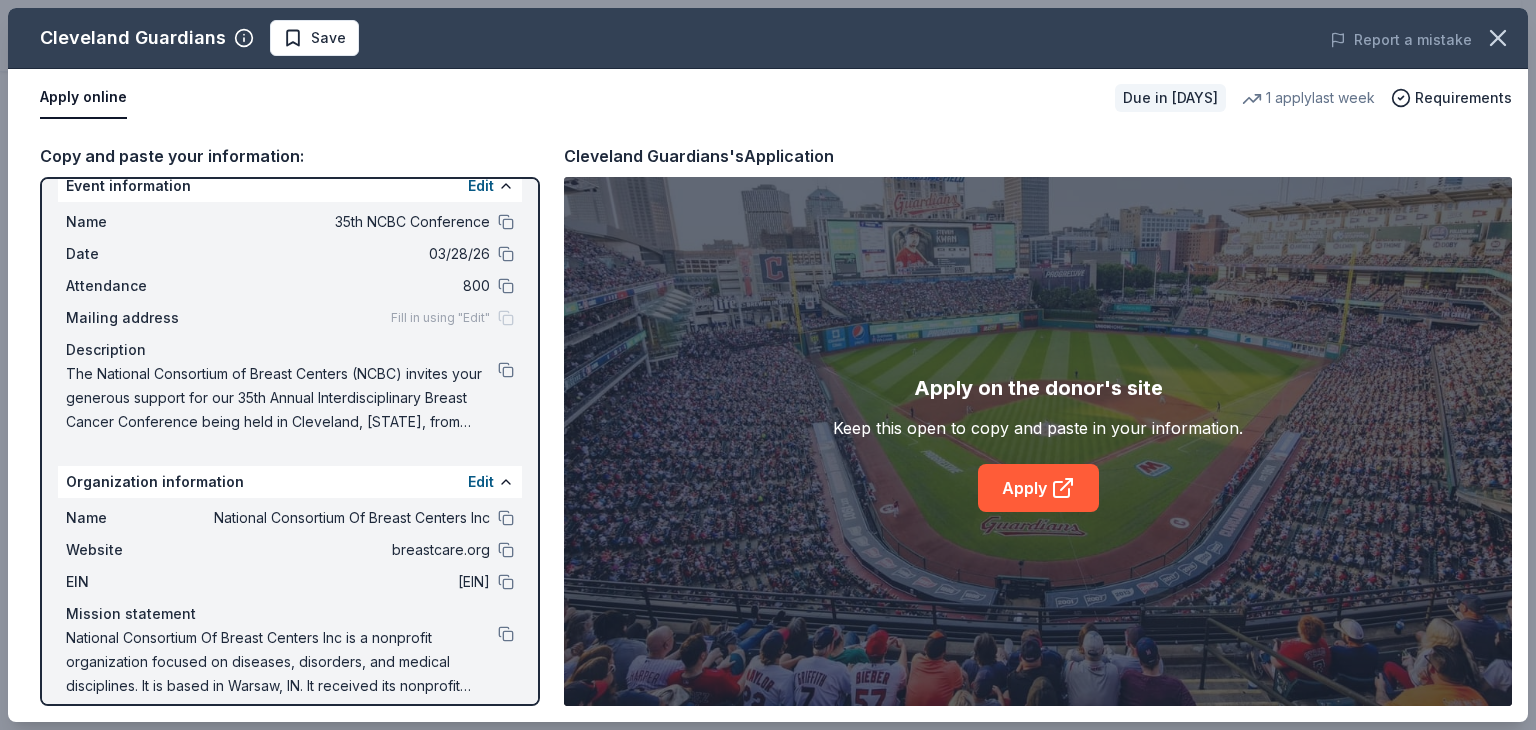 scroll, scrollTop: 42, scrollLeft: 0, axis: vertical 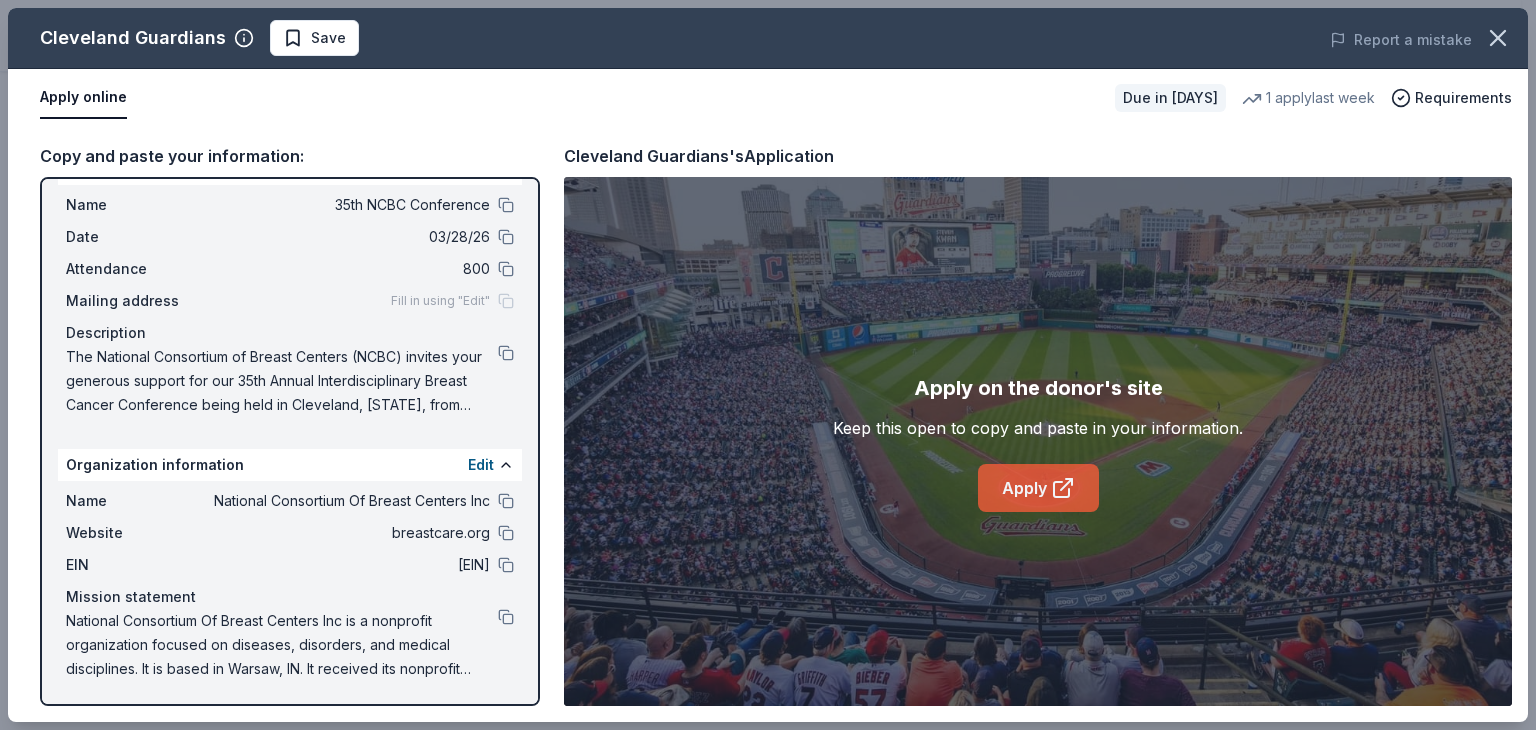 click on "Apply" at bounding box center [1038, 488] 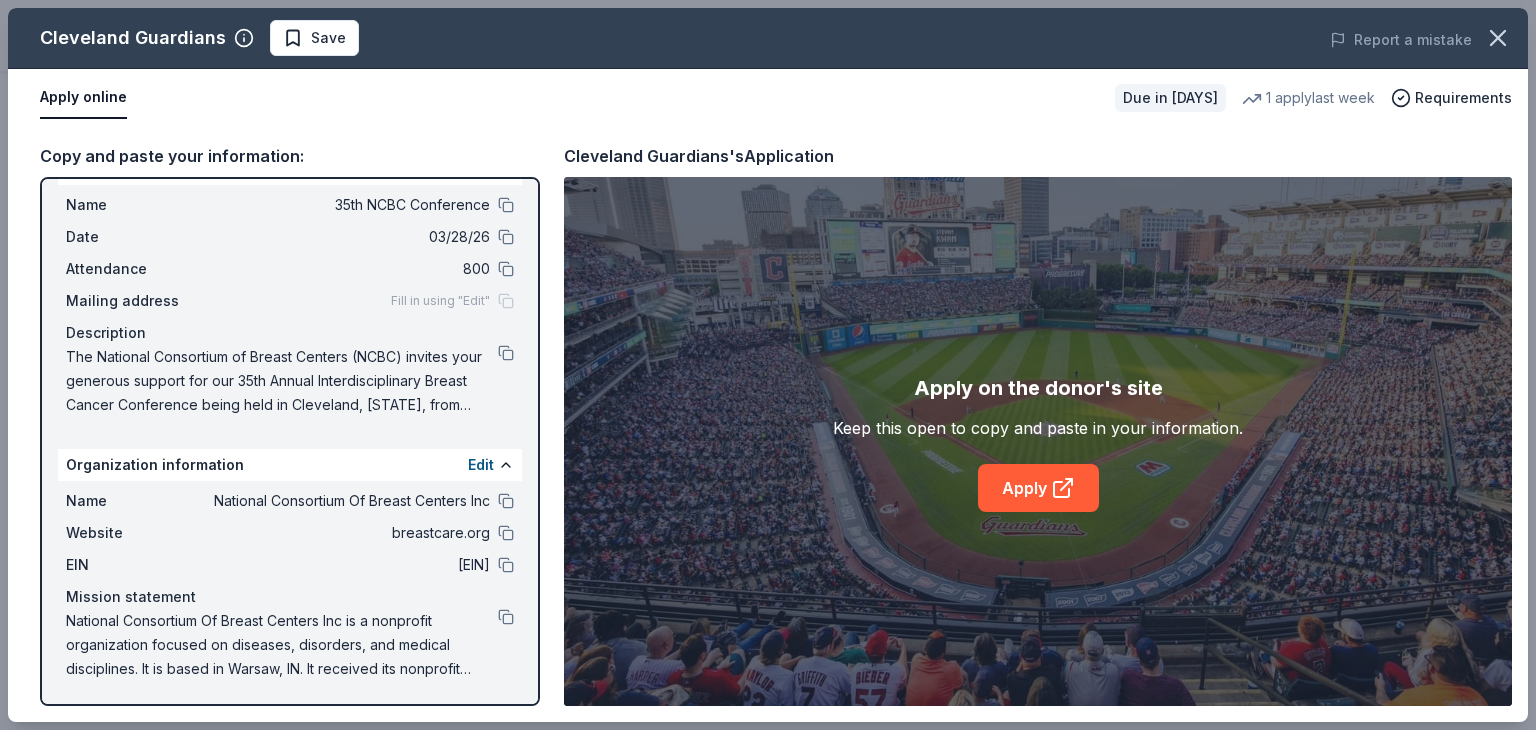 drag, startPoint x: 389, startPoint y: 559, endPoint x: 473, endPoint y: 565, distance: 84.21401 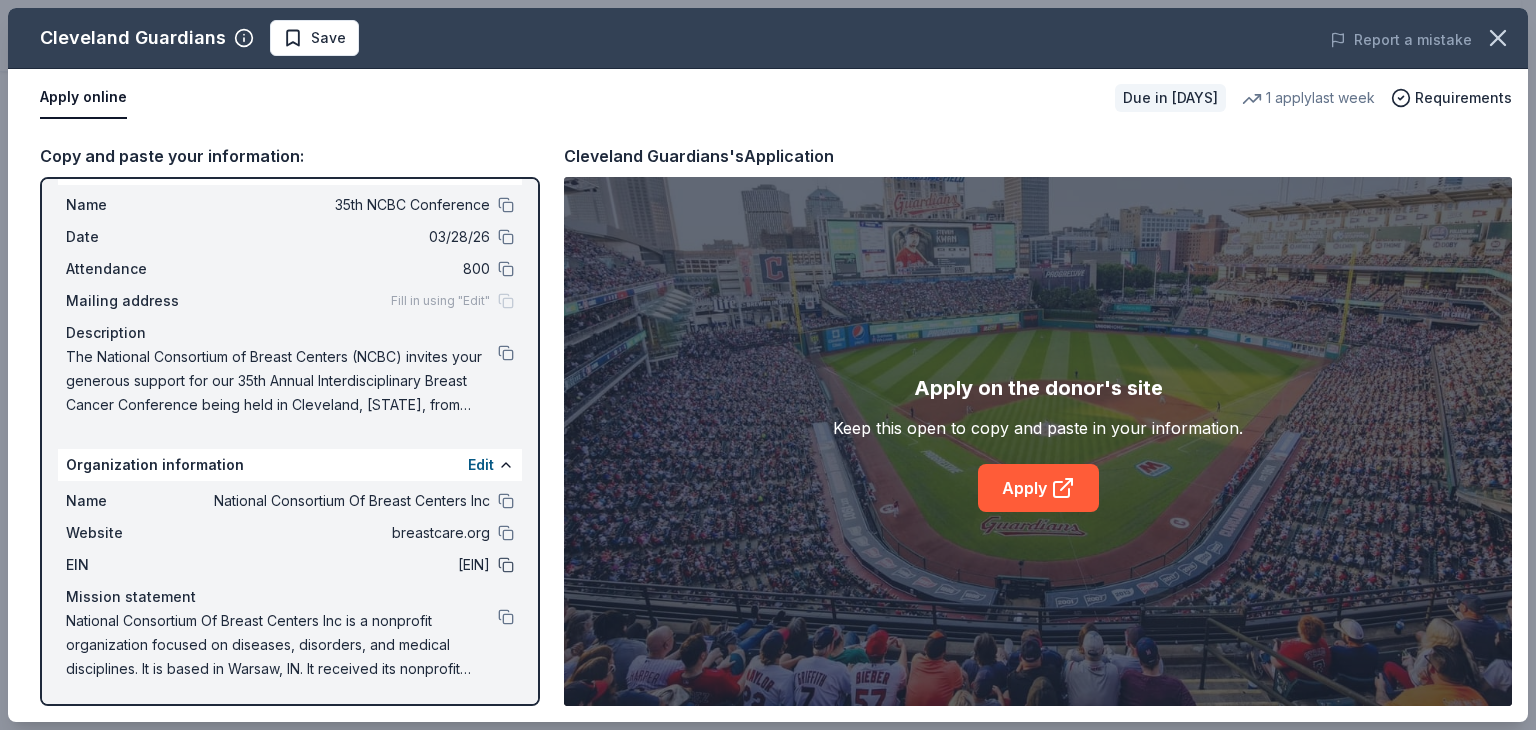 click at bounding box center (506, 565) 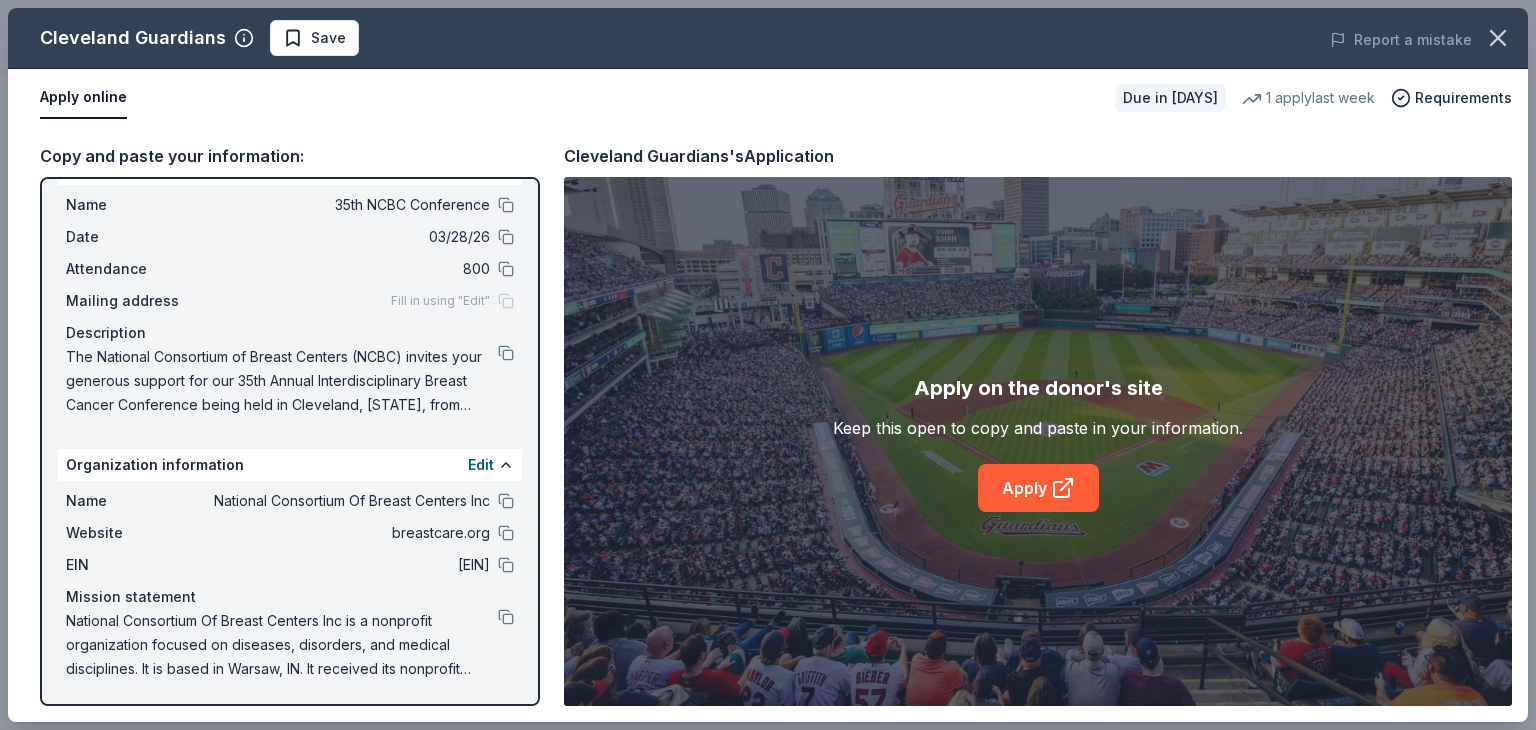 drag, startPoint x: 843, startPoint y: 154, endPoint x: 1124, endPoint y: -20, distance: 330.51022 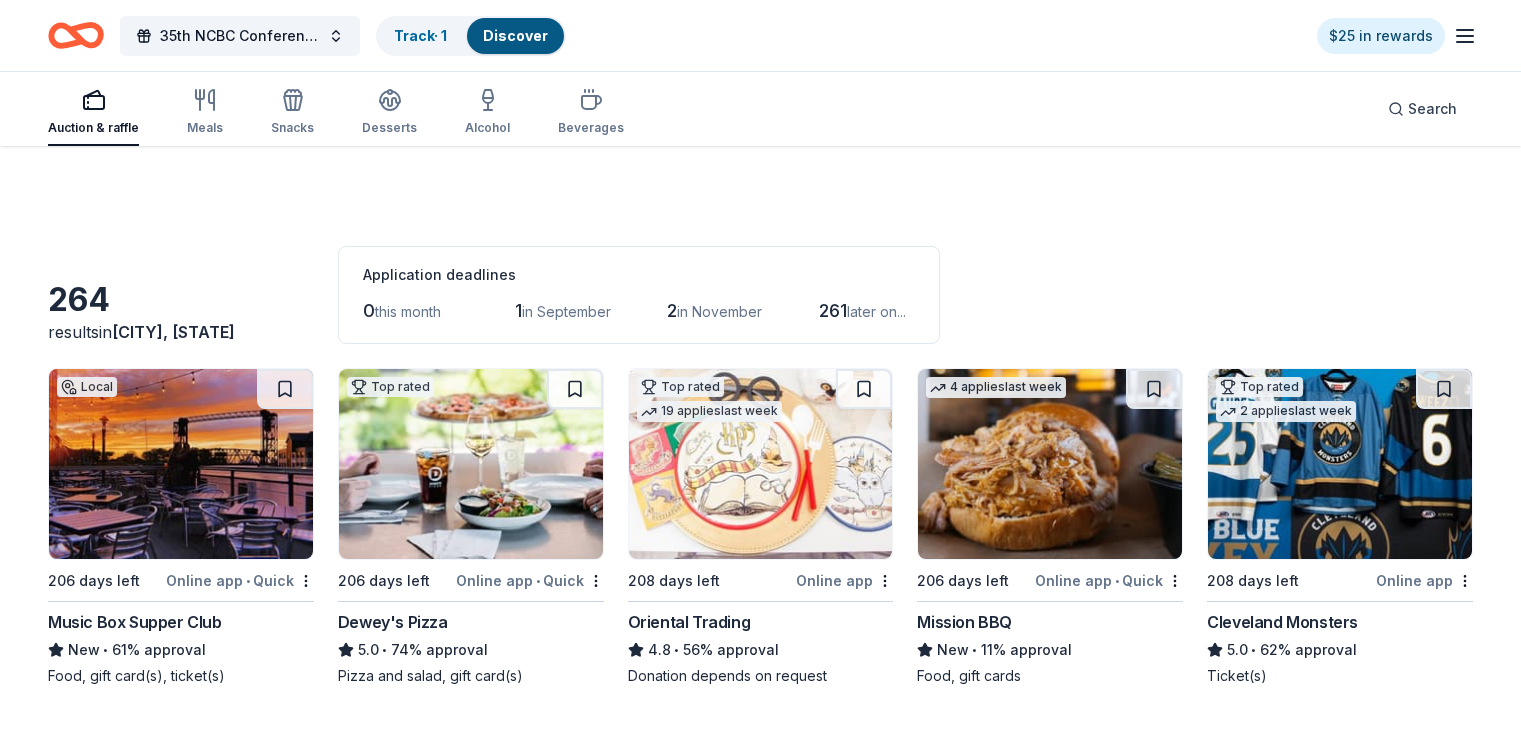 scroll, scrollTop: 2297, scrollLeft: 0, axis: vertical 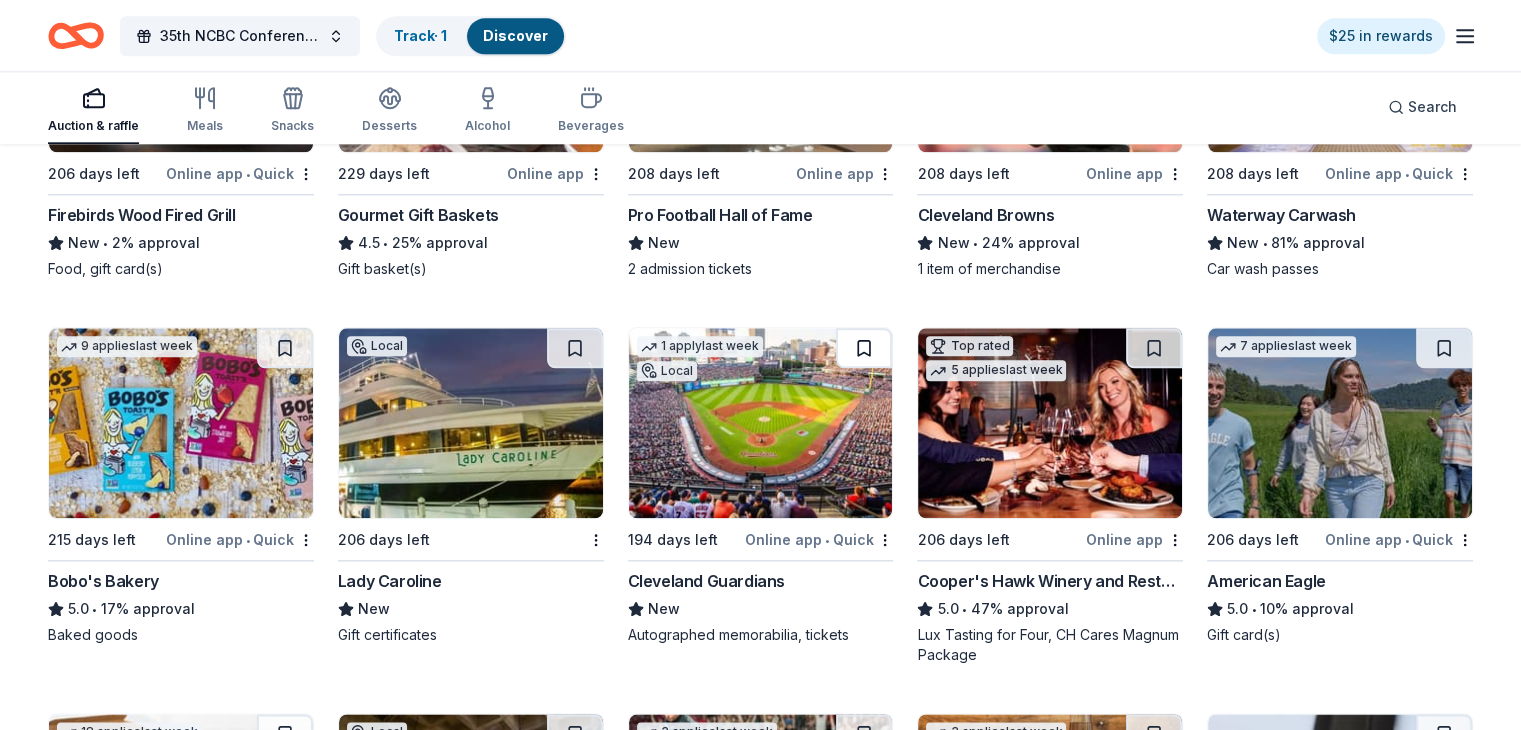 click at bounding box center (864, 348) 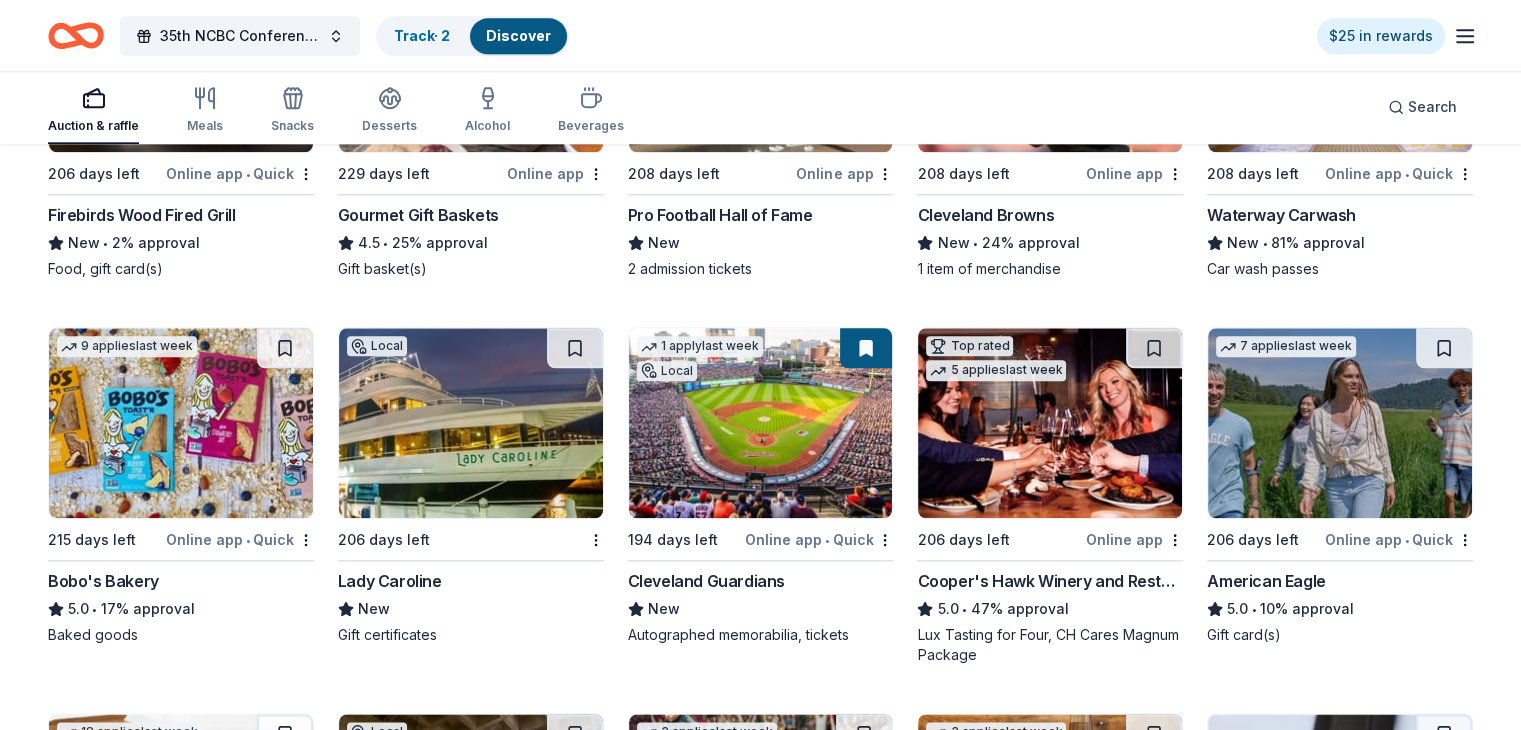 click at bounding box center [866, 348] 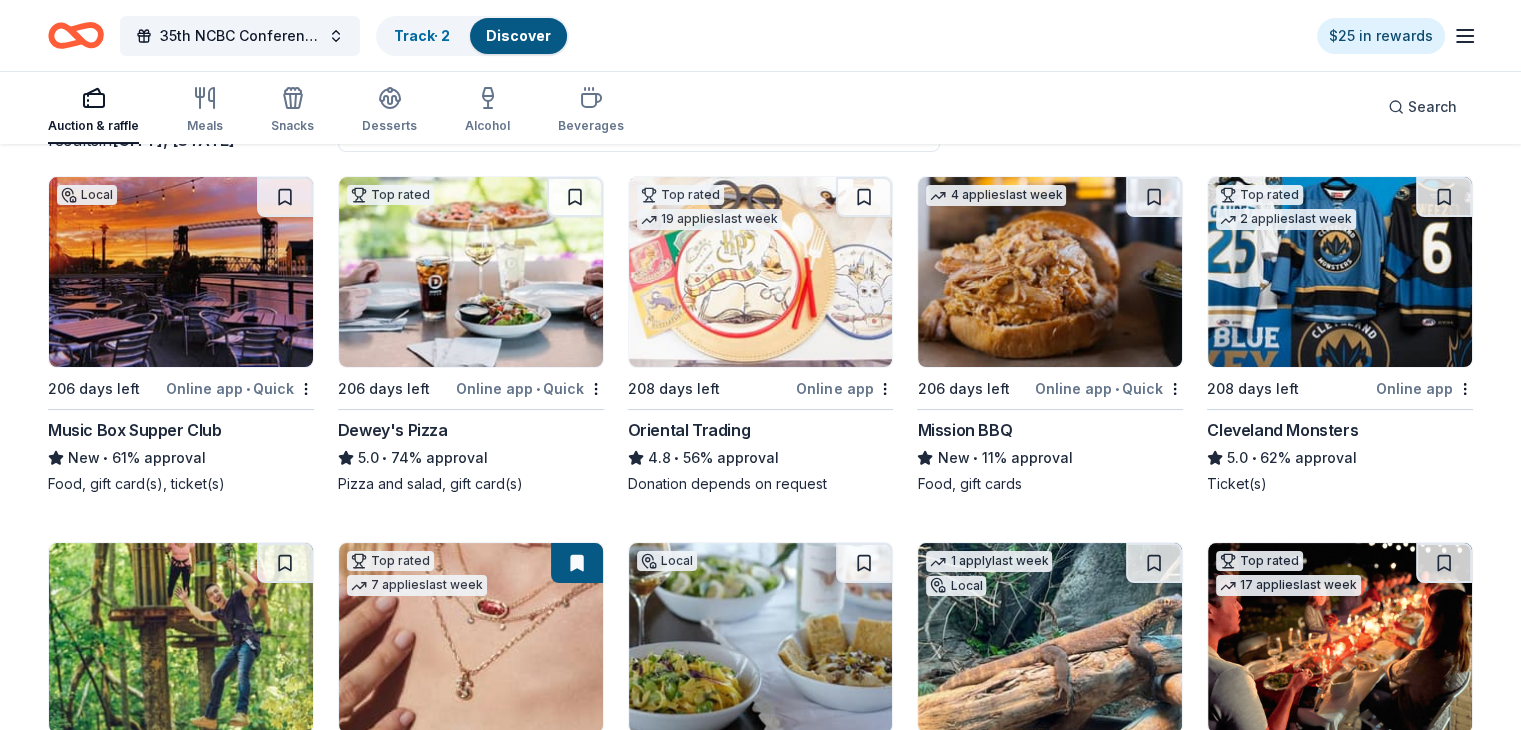 scroll, scrollTop: 184, scrollLeft: 0, axis: vertical 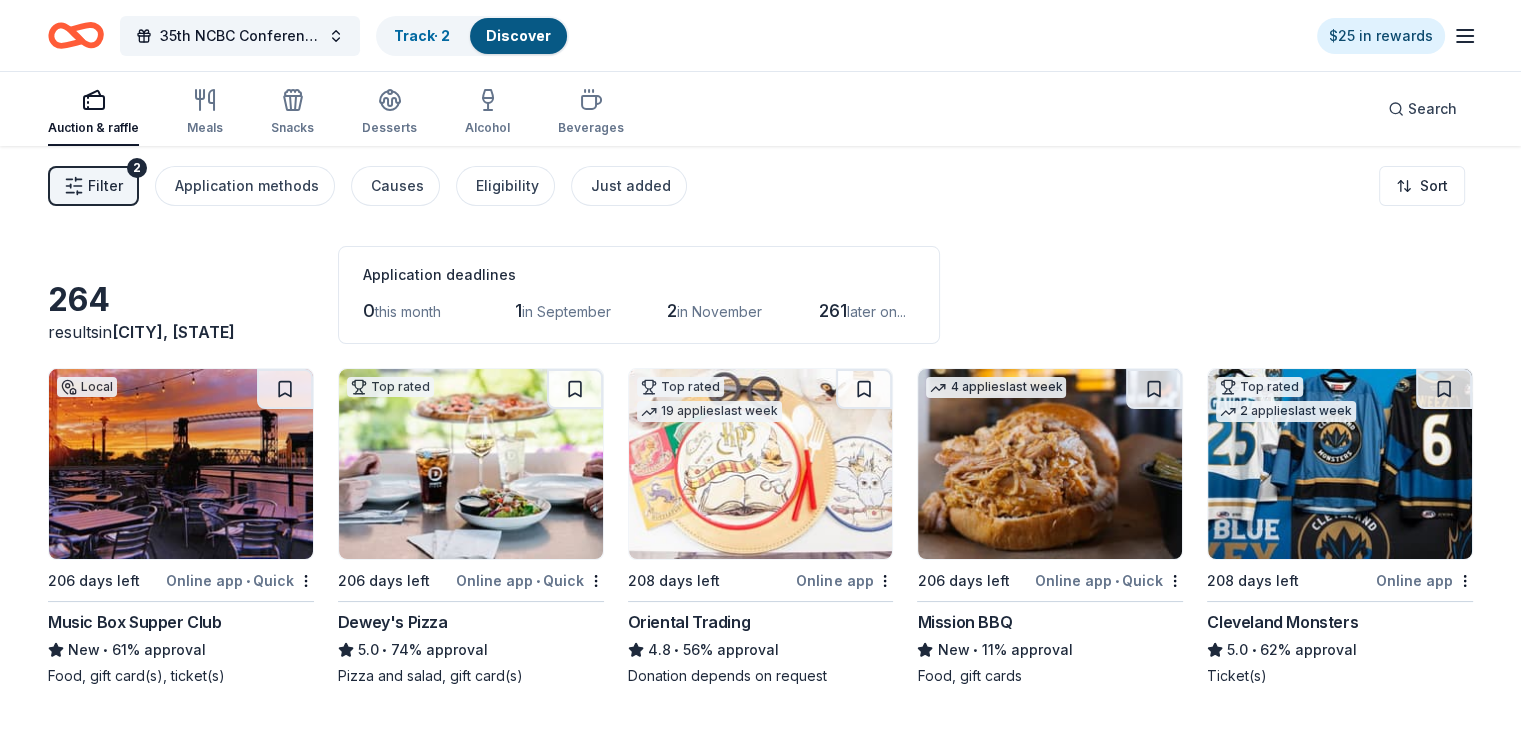 click at bounding box center [761, 464] 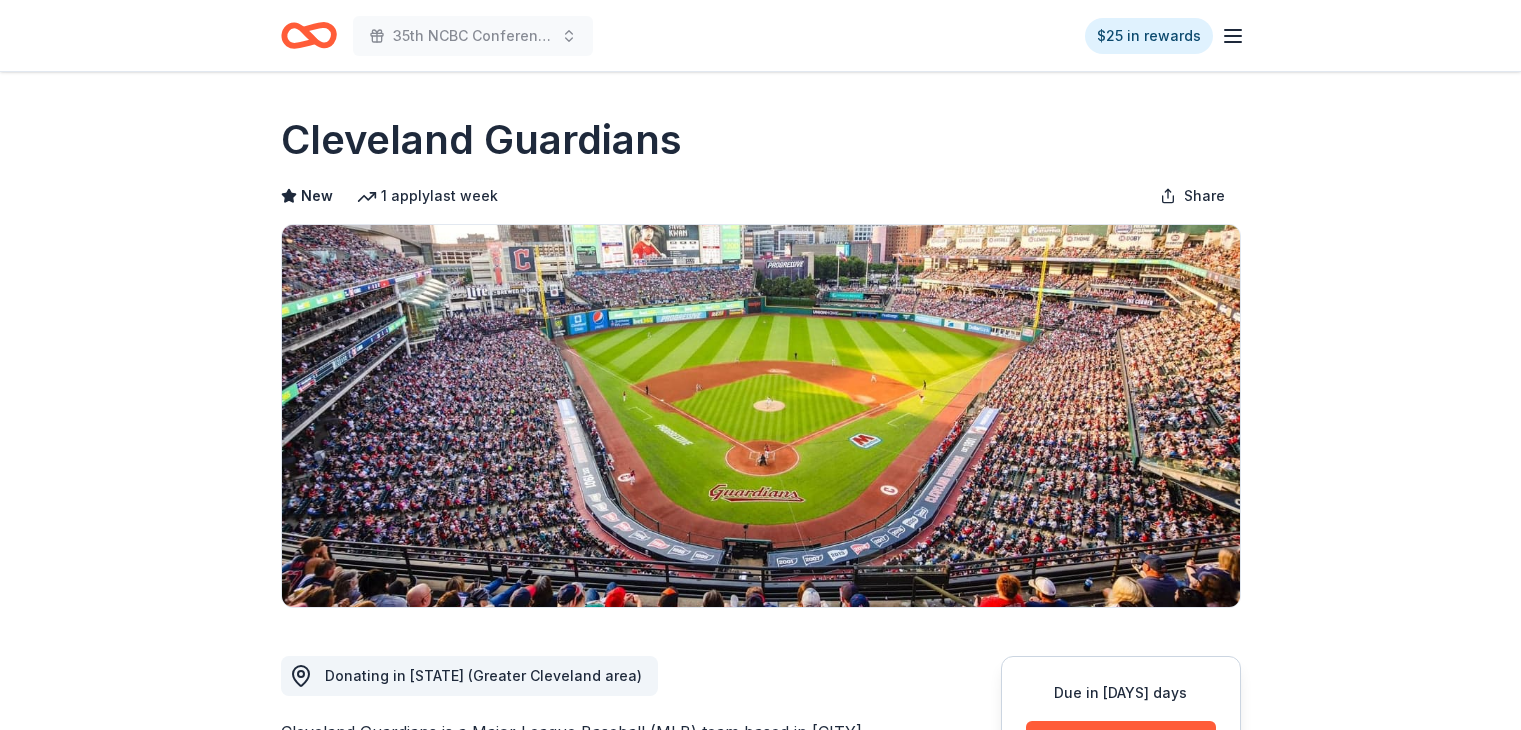 scroll, scrollTop: 0, scrollLeft: 0, axis: both 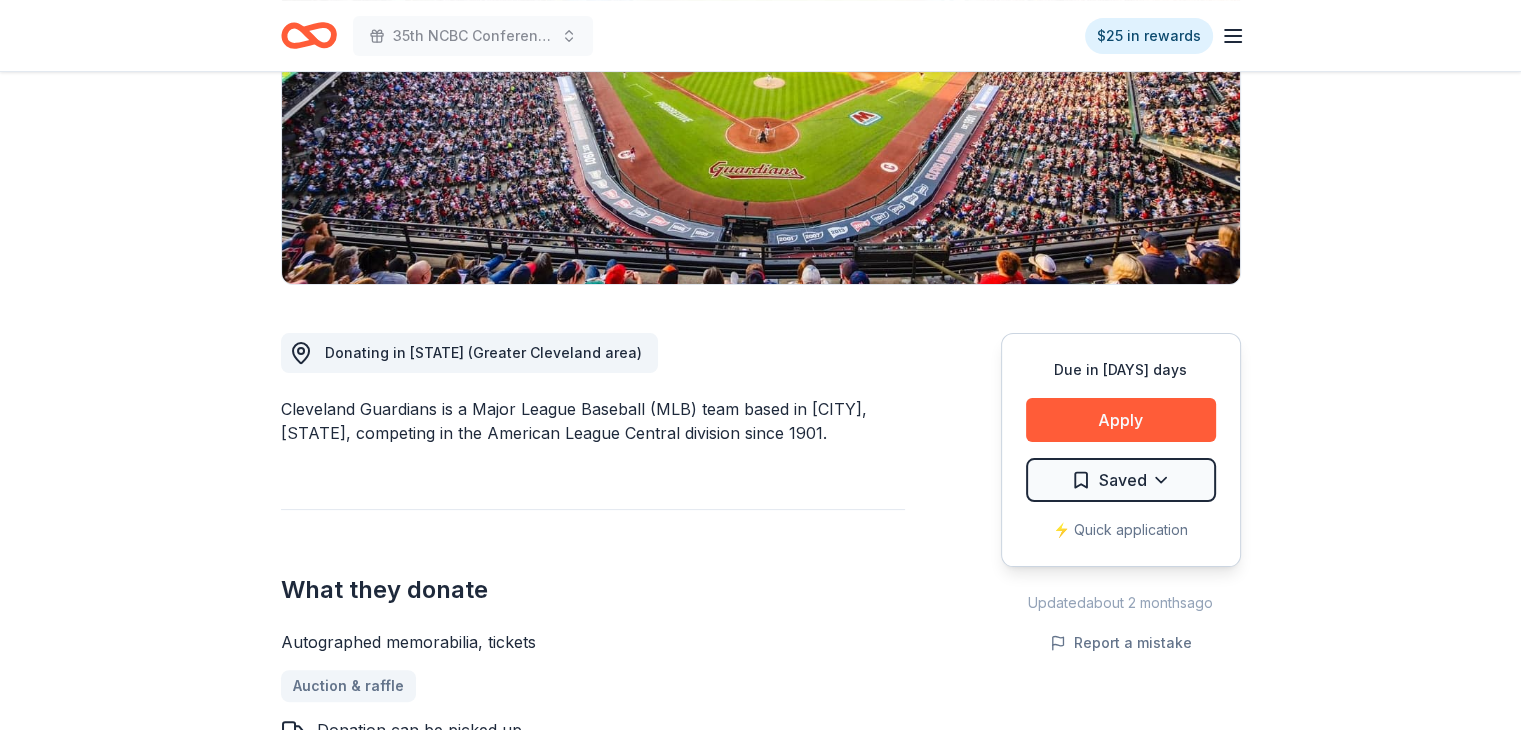 click on "35th NCBC Conference  $25 in rewards Due in 194 days Share Cleveland Guardians New 1   apply  last week Share Donating in OH (Greater Cleveland area) Cleveland Guardians is a Major League Baseball (MLB) team based in Cleveland, Ohio, competing in the American League Central division since 1901. What they donate Autographed memorabilia, tickets Auction & raffle Donation can be picked up Donation is small & easy to send to guests Who they donate to  Preferred Prioritizes organizations that focus on education, health and fitness Education Health Wellness & Fitness 501(c)(3) required  Ineligible Individuals; Third-party fundraising events Individuals We ' re collecting data on   approval rate ; check back soon. We ' re collecting data on   donation value ; check back soon. Due in 194 days Apply Saved ⚡️ Quick application Updated  about 2 months  ago Report a mistake New Be the first to review this company! Leave a review Similar donors Top rated 2   applies  last week 208 days left Online app 5.0 Ticket(s) 2" at bounding box center [760, 42] 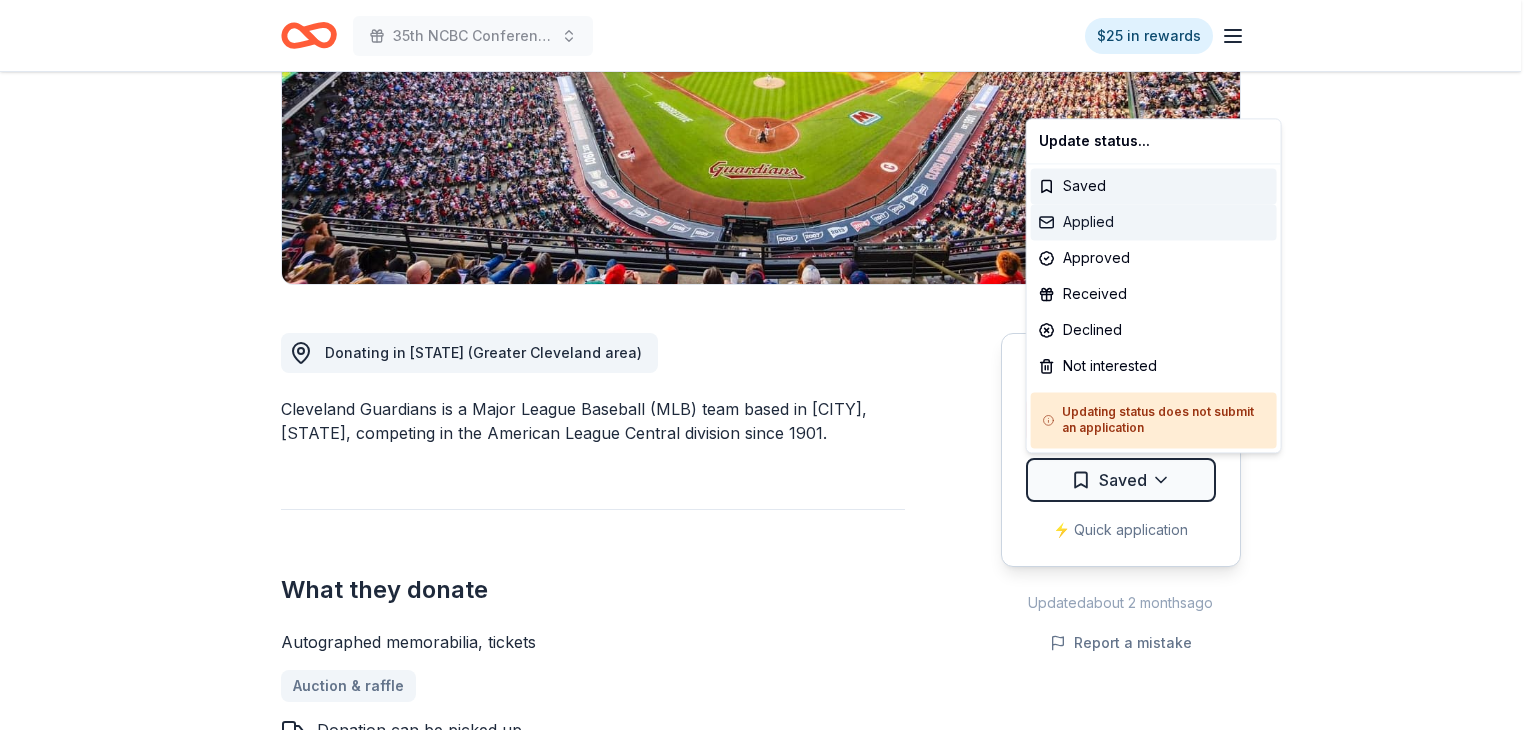 click on "Applied" at bounding box center (1154, 222) 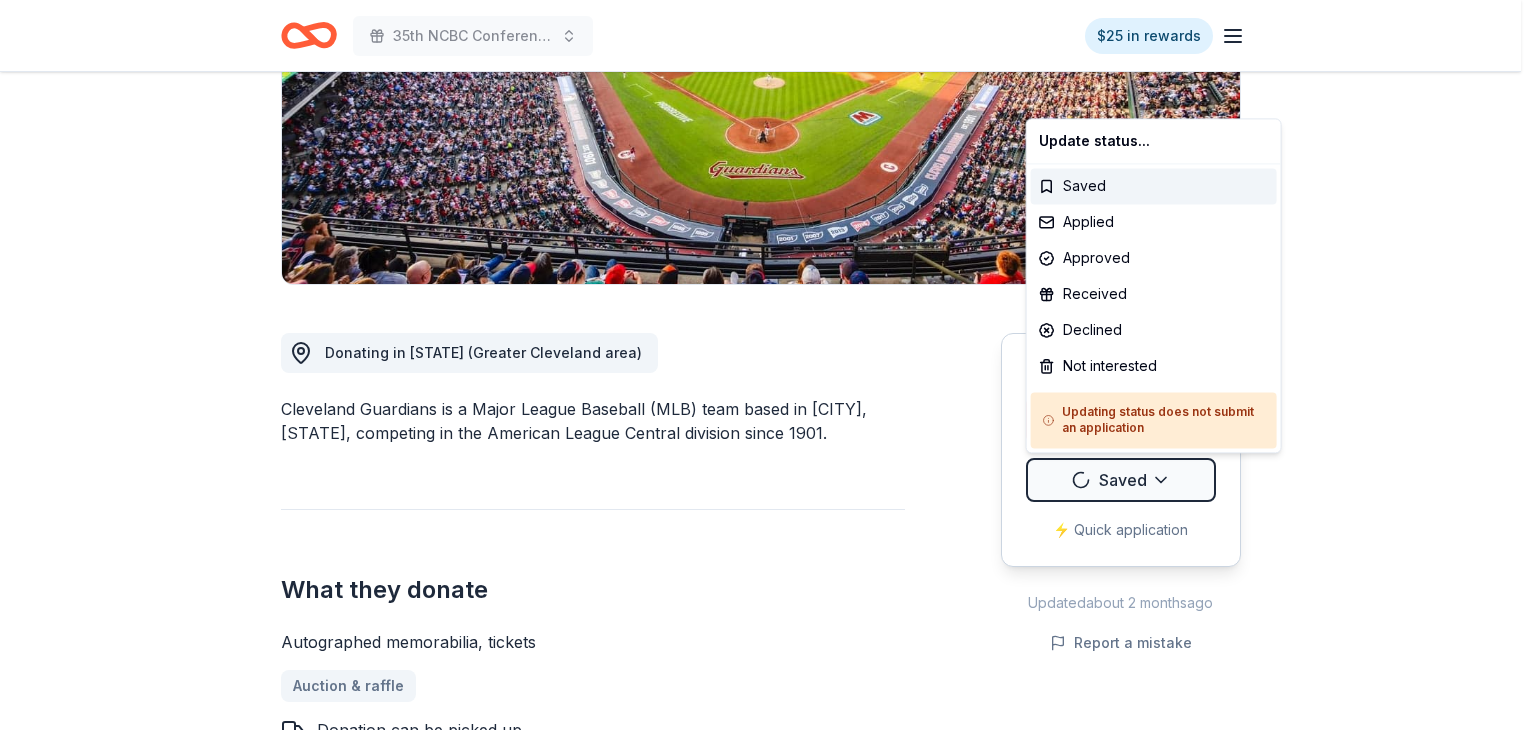 scroll, scrollTop: 0, scrollLeft: 0, axis: both 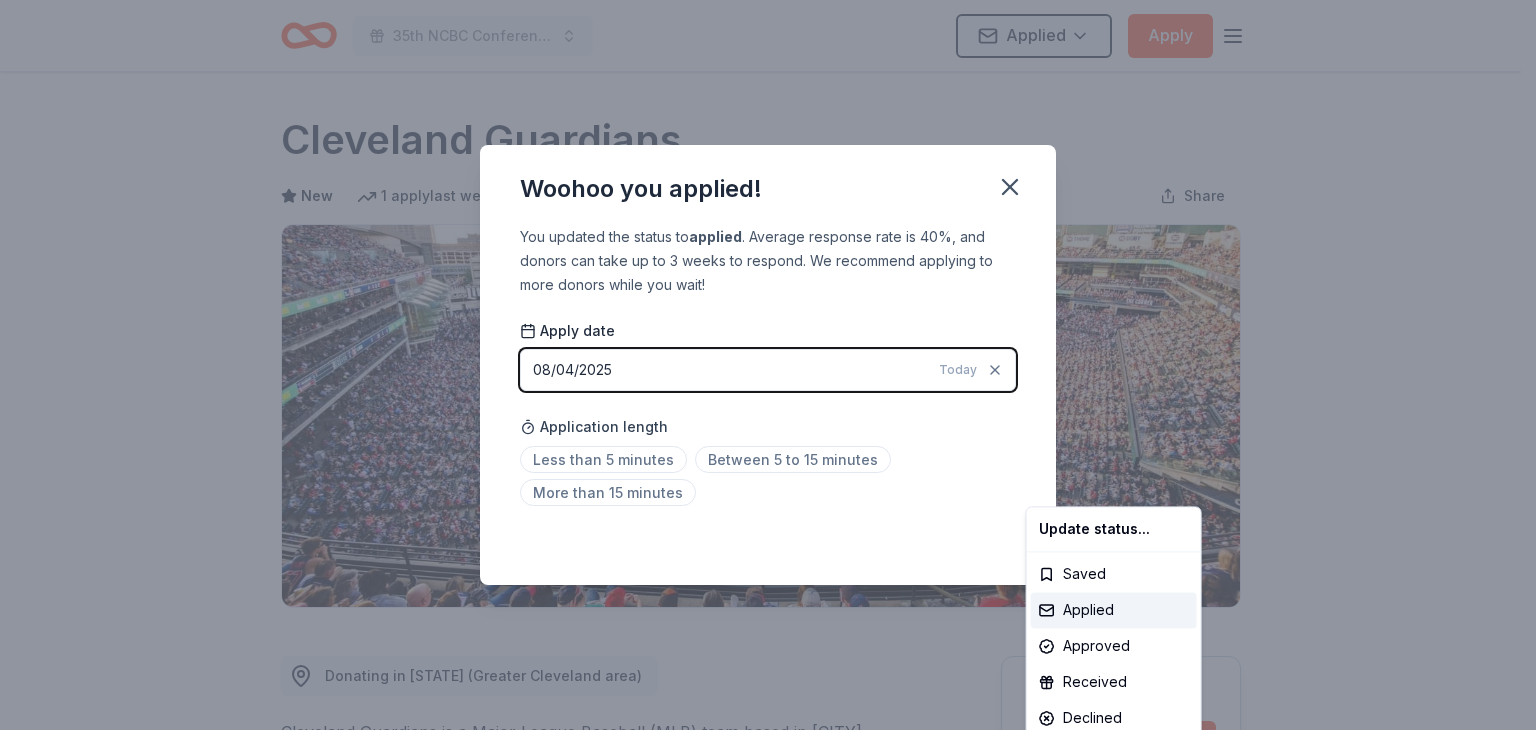 drag, startPoint x: 1361, startPoint y: 351, endPoint x: 1276, endPoint y: 292, distance: 103.4698 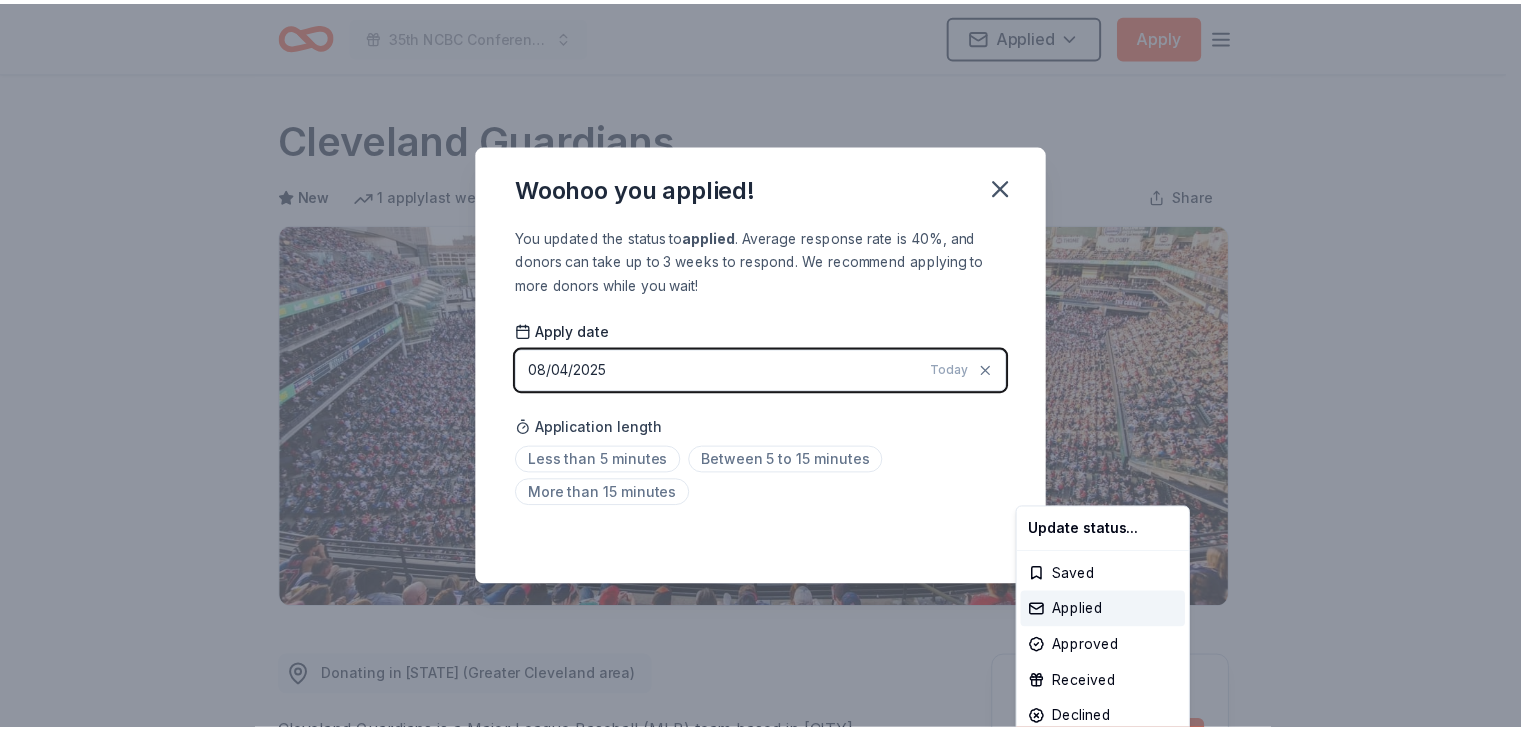 scroll, scrollTop: 437, scrollLeft: 0, axis: vertical 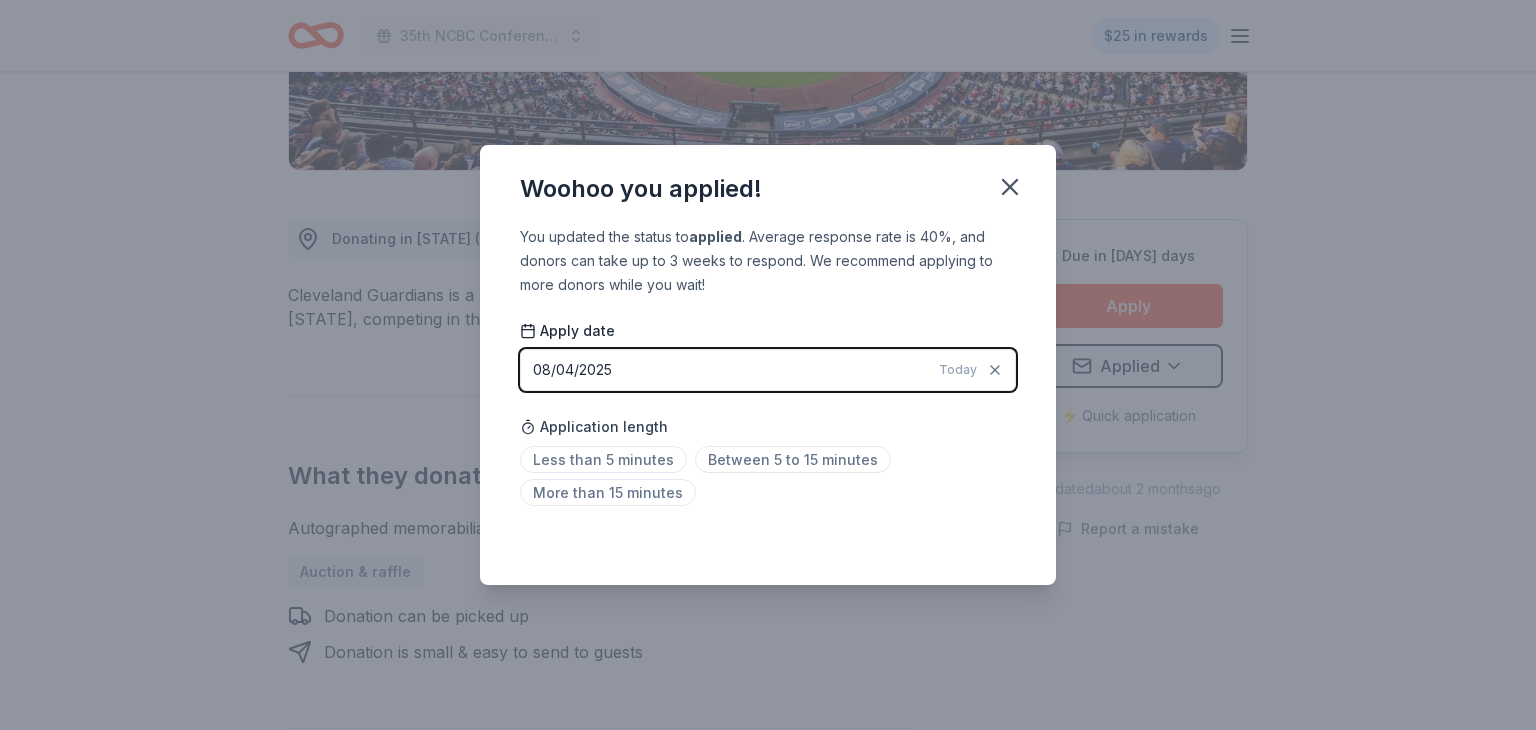 drag, startPoint x: 992, startPoint y: 201, endPoint x: 1000, endPoint y: 216, distance: 17 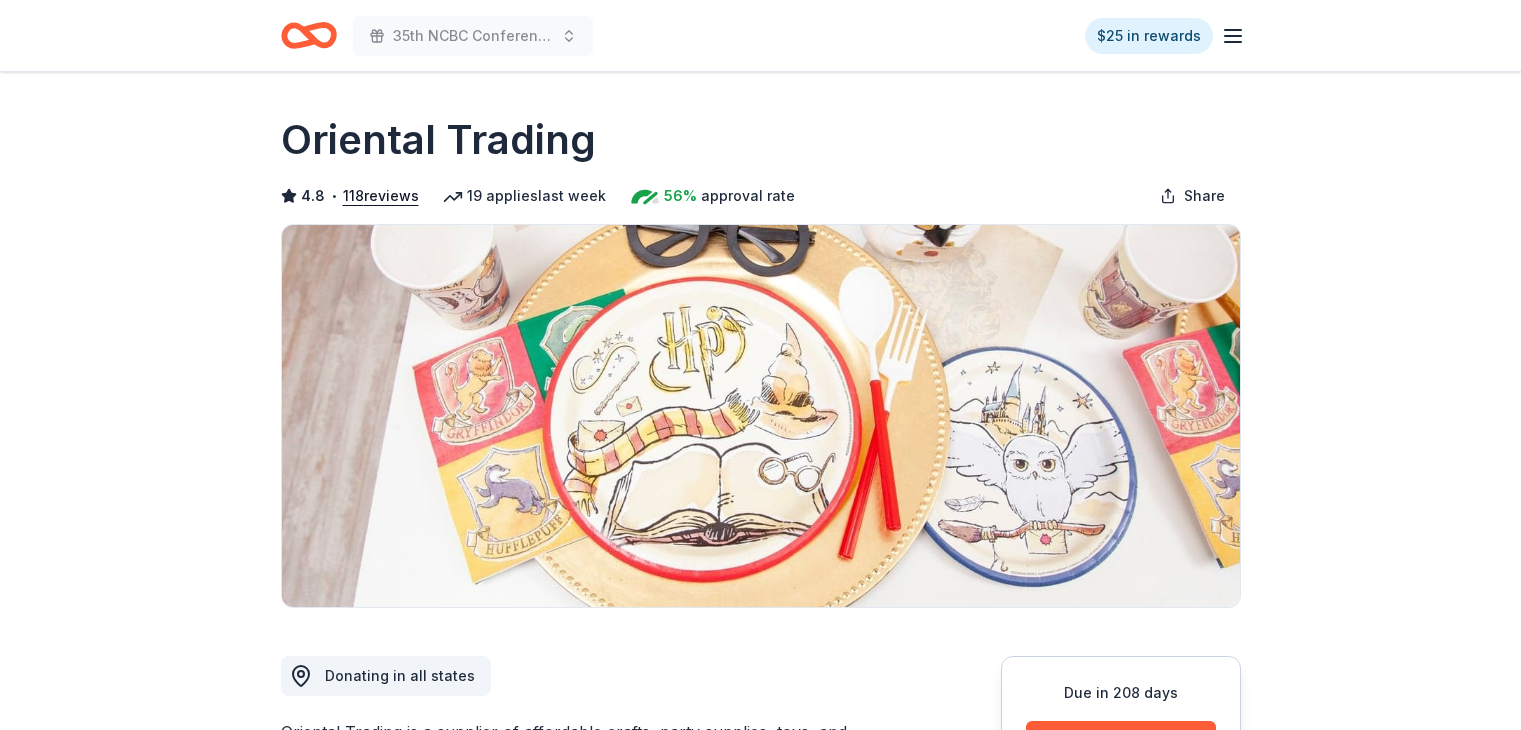 scroll, scrollTop: 0, scrollLeft: 0, axis: both 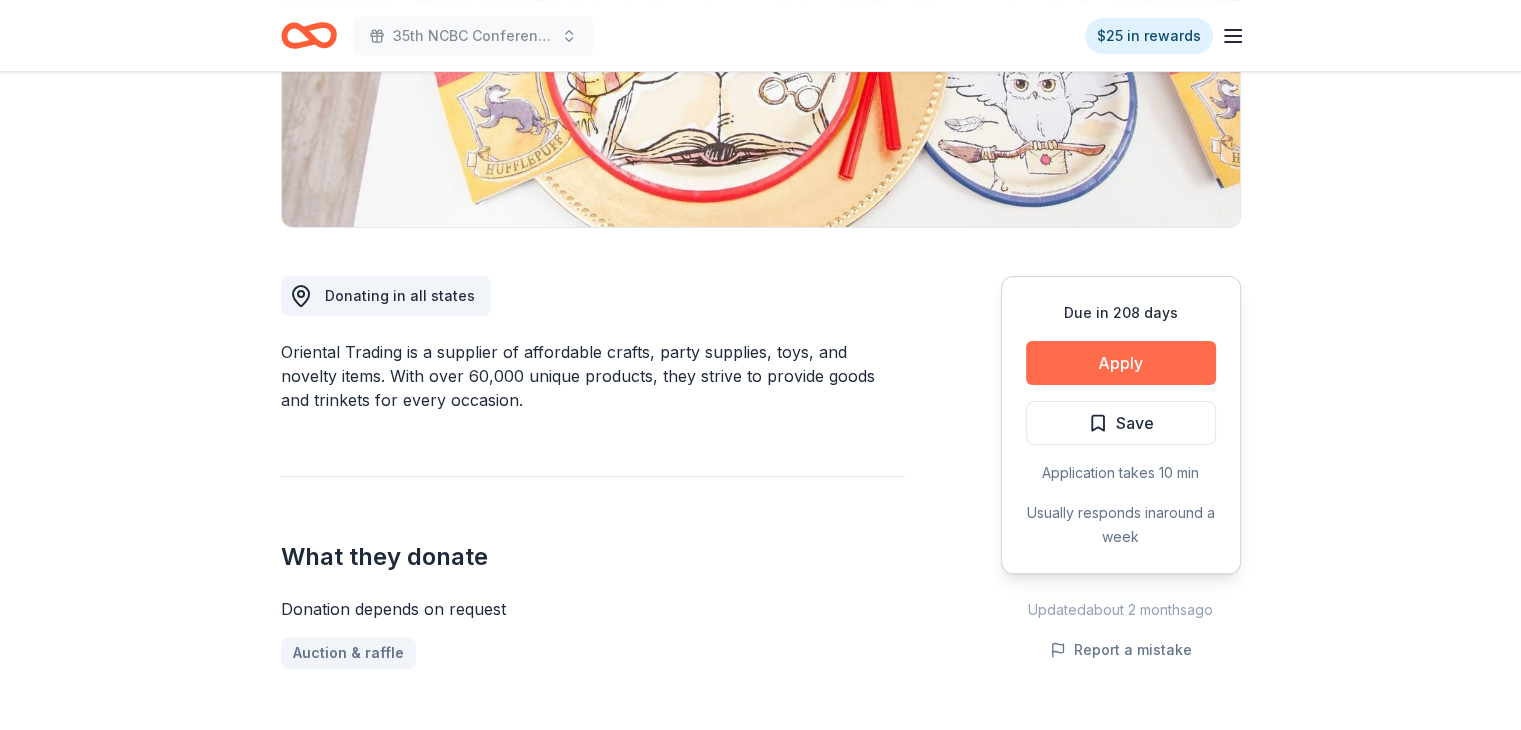 click on "Apply" at bounding box center (1121, 363) 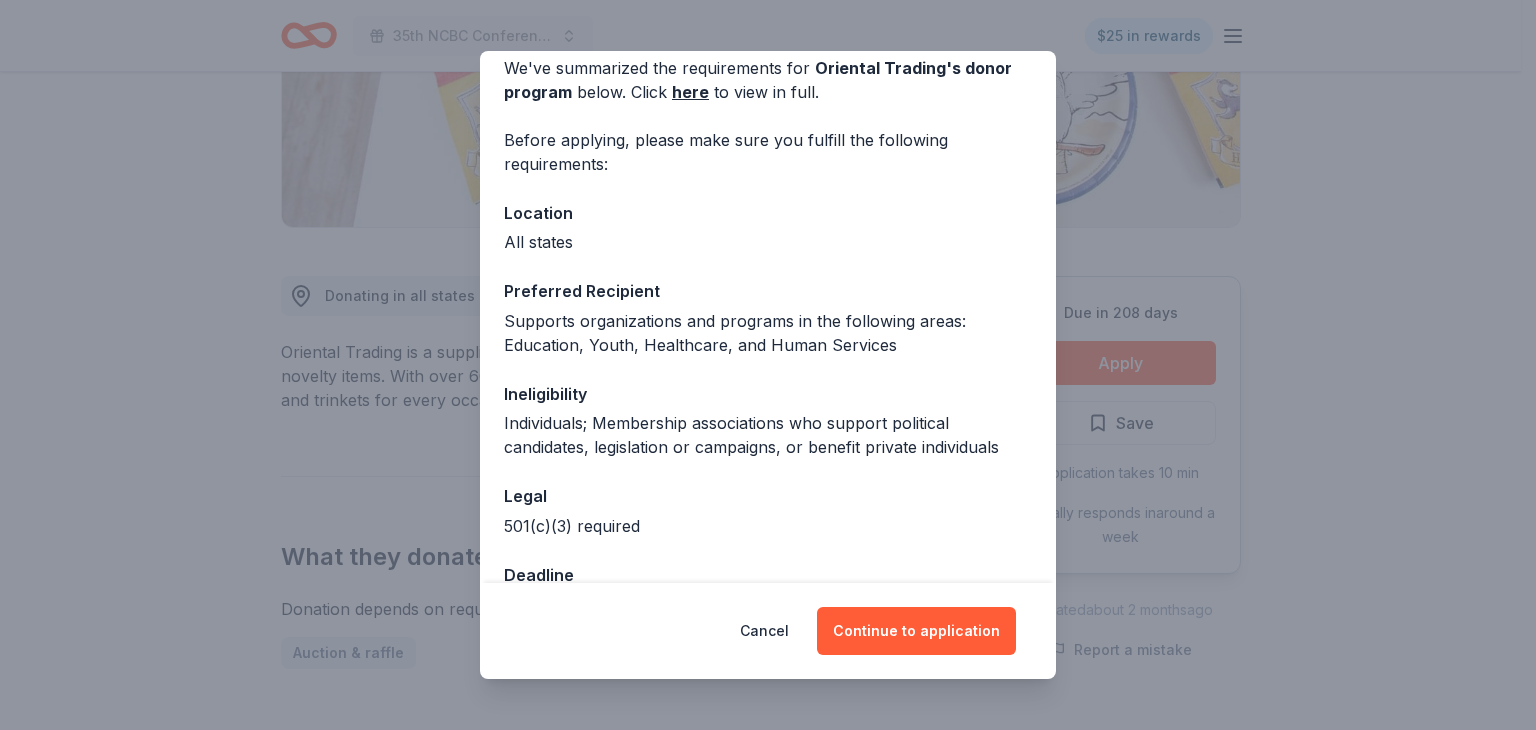scroll, scrollTop: 152, scrollLeft: 0, axis: vertical 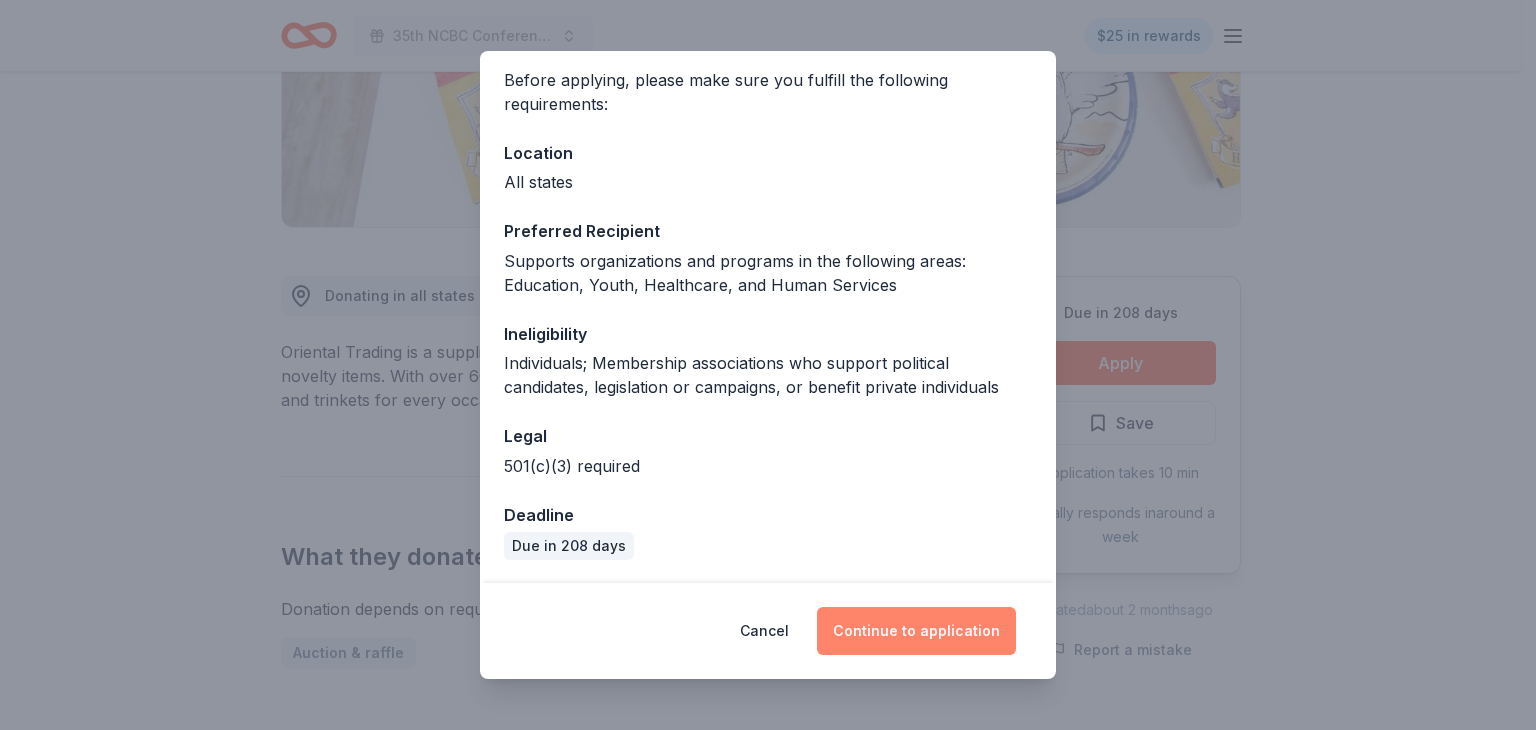 click on "Continue to application" at bounding box center (916, 631) 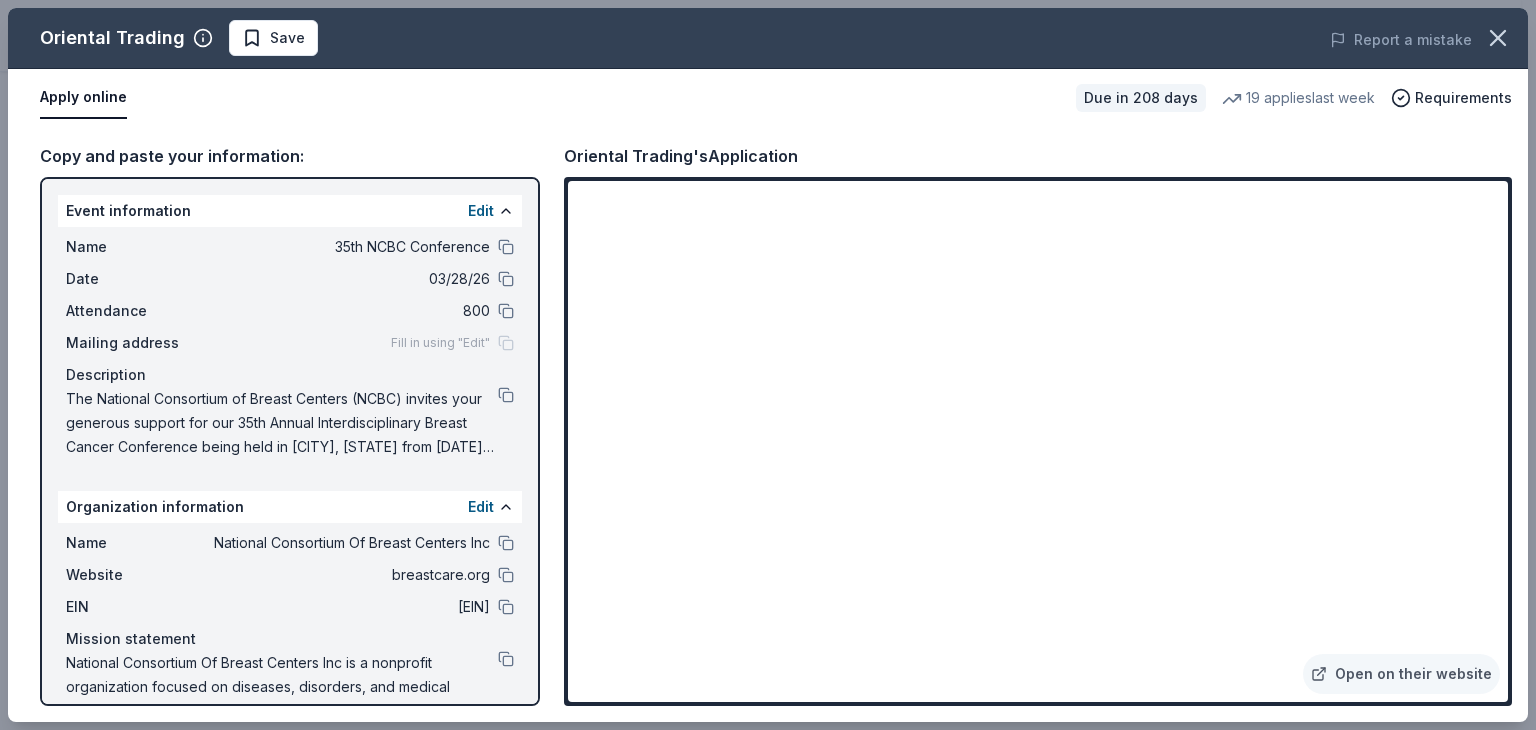 drag, startPoint x: 388, startPoint y: 603, endPoint x: 436, endPoint y: 607, distance: 48.166378 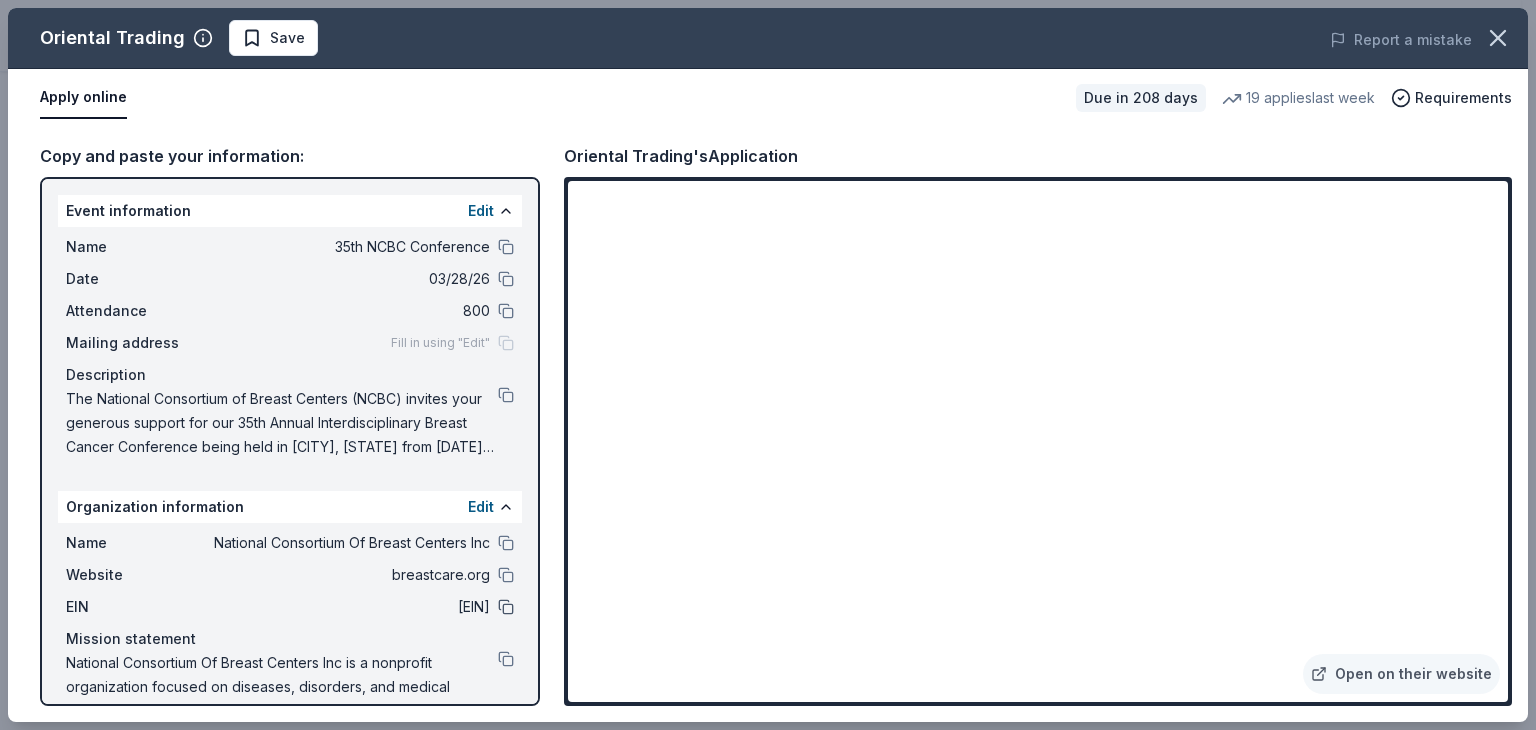 click at bounding box center (506, 607) 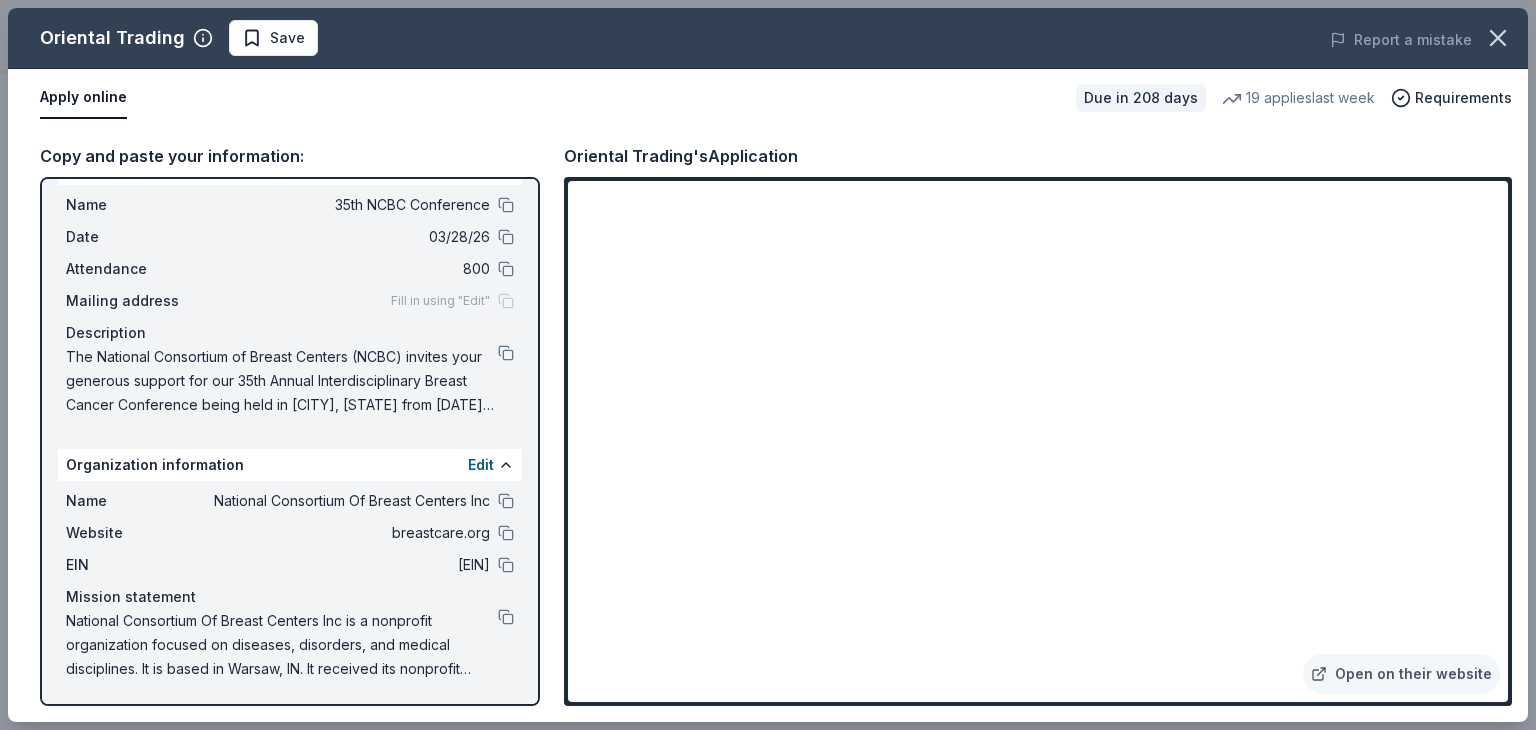 scroll, scrollTop: 0, scrollLeft: 0, axis: both 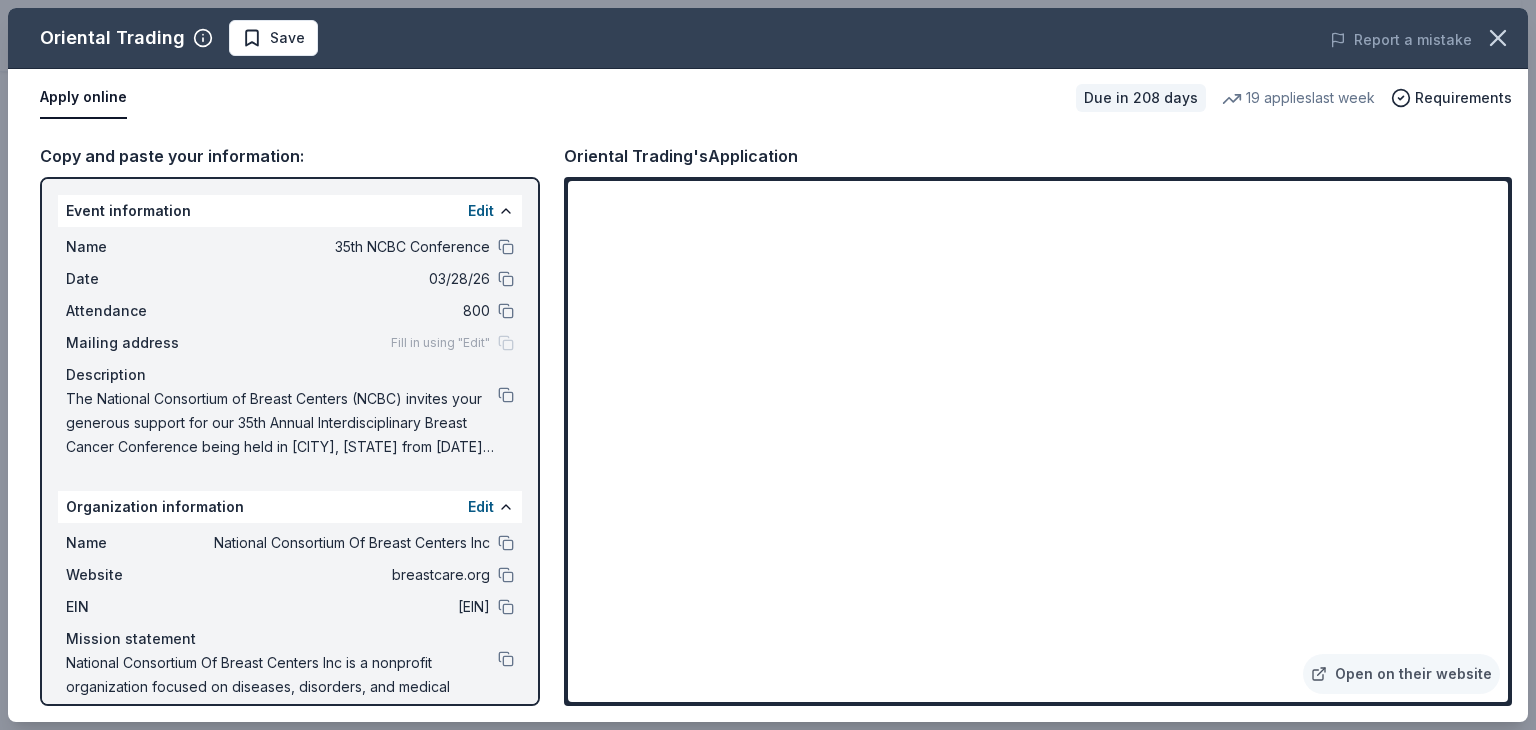 click on "Oriental Trading Save Report a mistake Apply online Due in 208 days 19   applies  last week Requirements Copy and paste your information: Event information Edit Name 35th NCBC Conference  Date [DATE] Attendance 800 Mailing address Fill in using "Edit" Description The National Consortium of Breast Centers (NCBC) invites your generous support for our 35th Annual Interdisciplinary Breast Cancer Conference being held in [CITY], [STATE] from [DATE] to [DATE]- 2026. This important event brings together leading experts from across the healthcare community, survivors and advocates to discuss the latest developments in breast cancer care.  We are thrilled to host our 2nd silent auction. Organization information Edit Name National Consortium Of Breast Centers Inc Website breastcare.org EIN [EIN] Mission statement Oriental Trading's  Application Open on their website" at bounding box center (768, 365) 